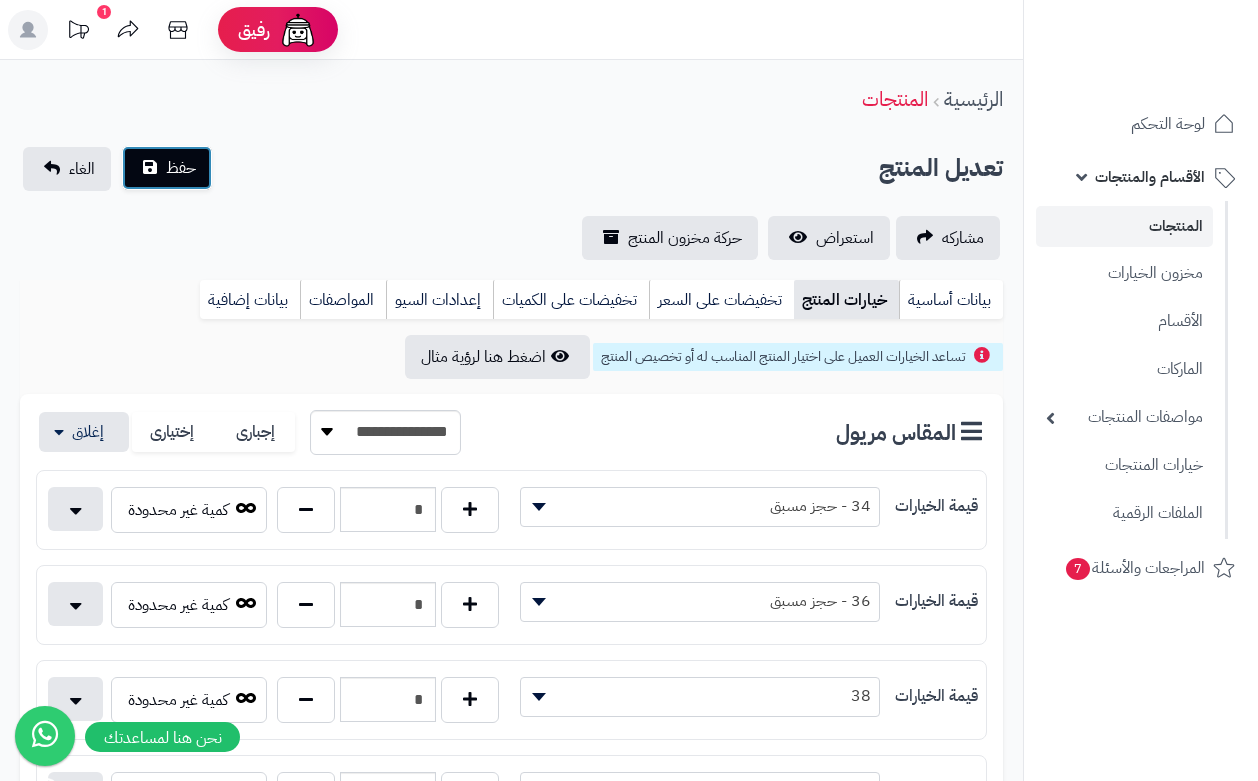 scroll, scrollTop: 0, scrollLeft: 0, axis: both 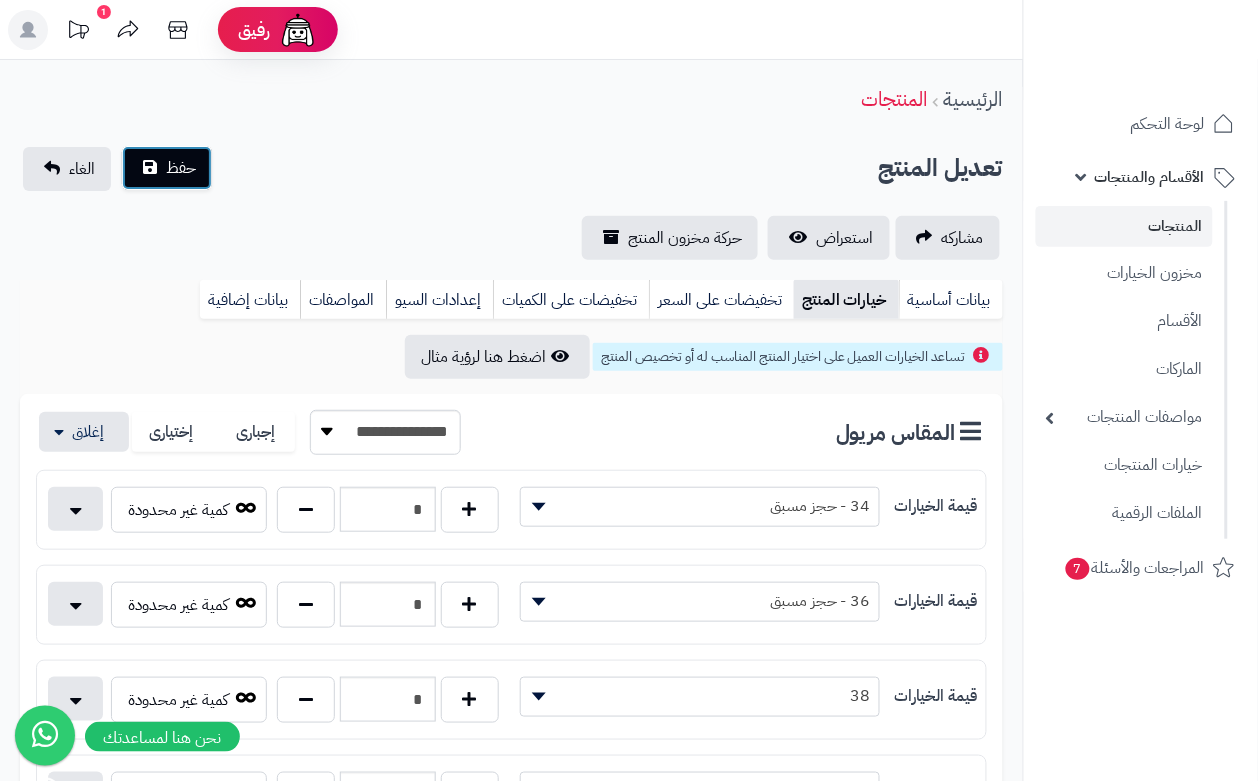 click on "حفظ" at bounding box center [167, 168] 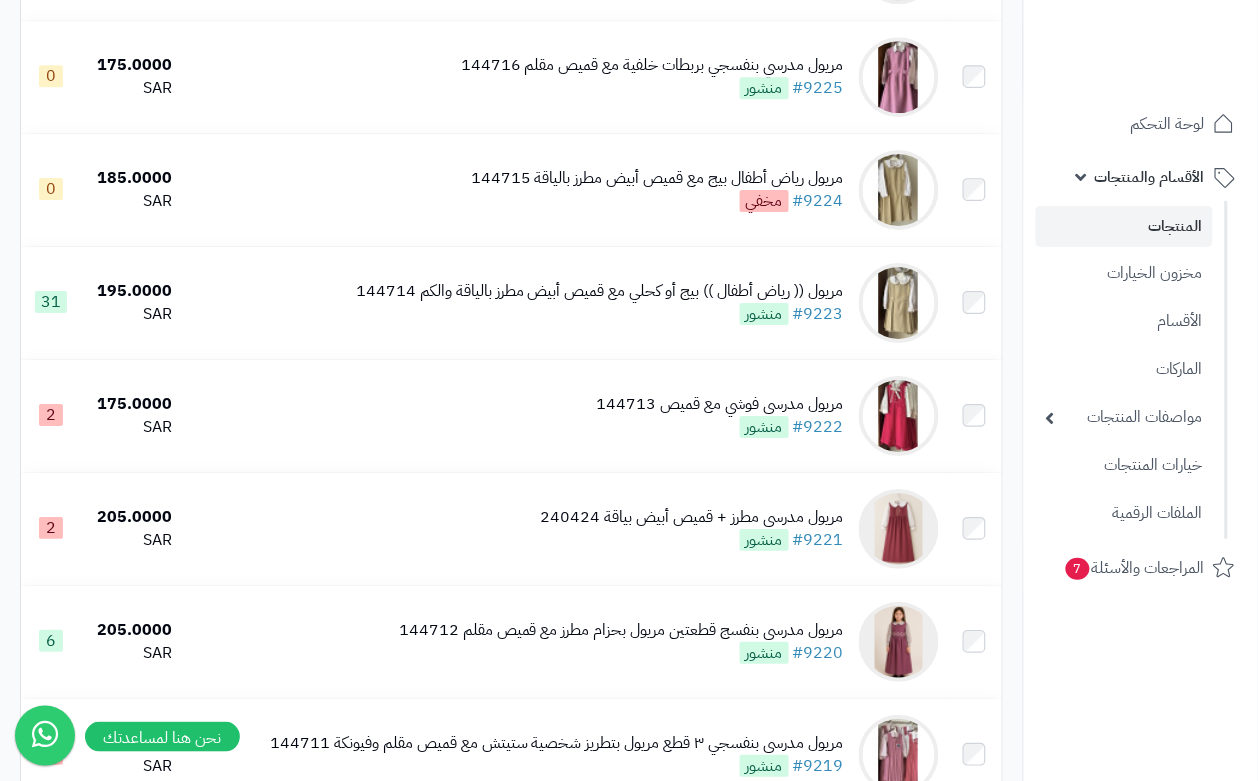 scroll, scrollTop: 1375, scrollLeft: 0, axis: vertical 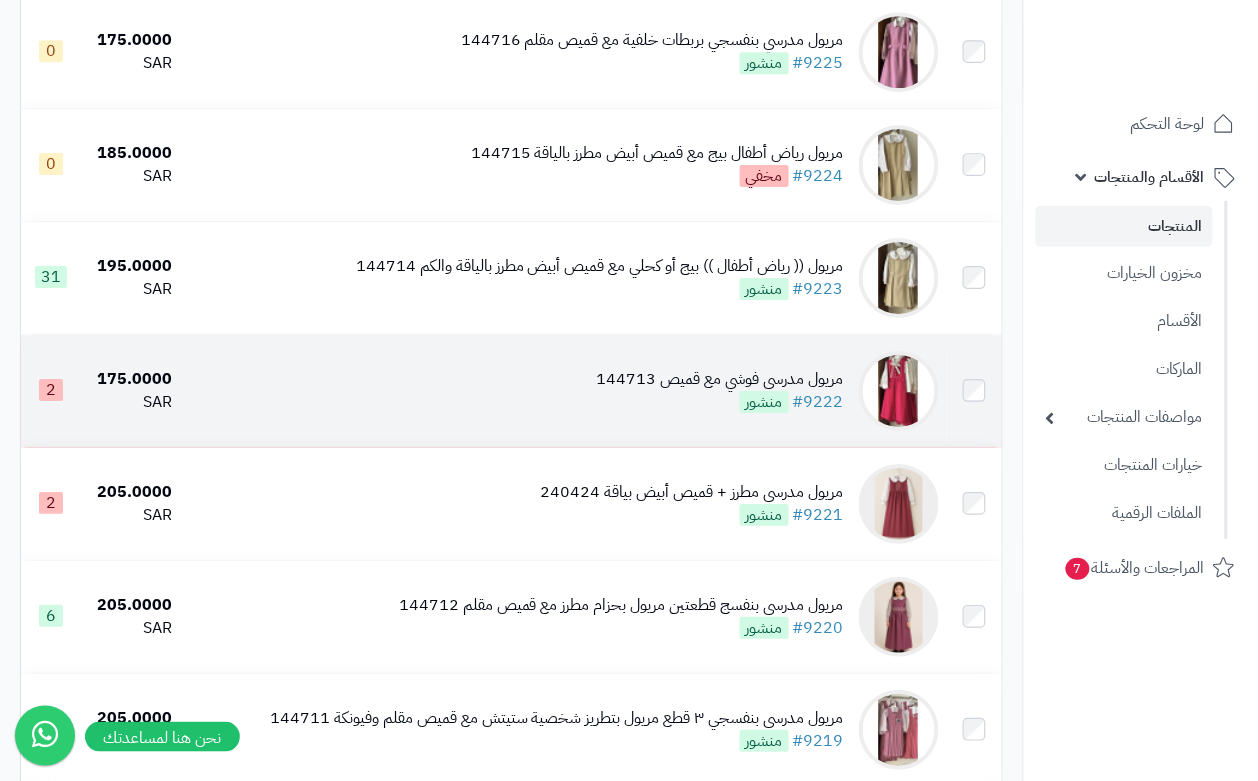 click on "مريول مدرسي فوشي مع قميص 144713
#9222
منشور" at bounding box center (563, 391) 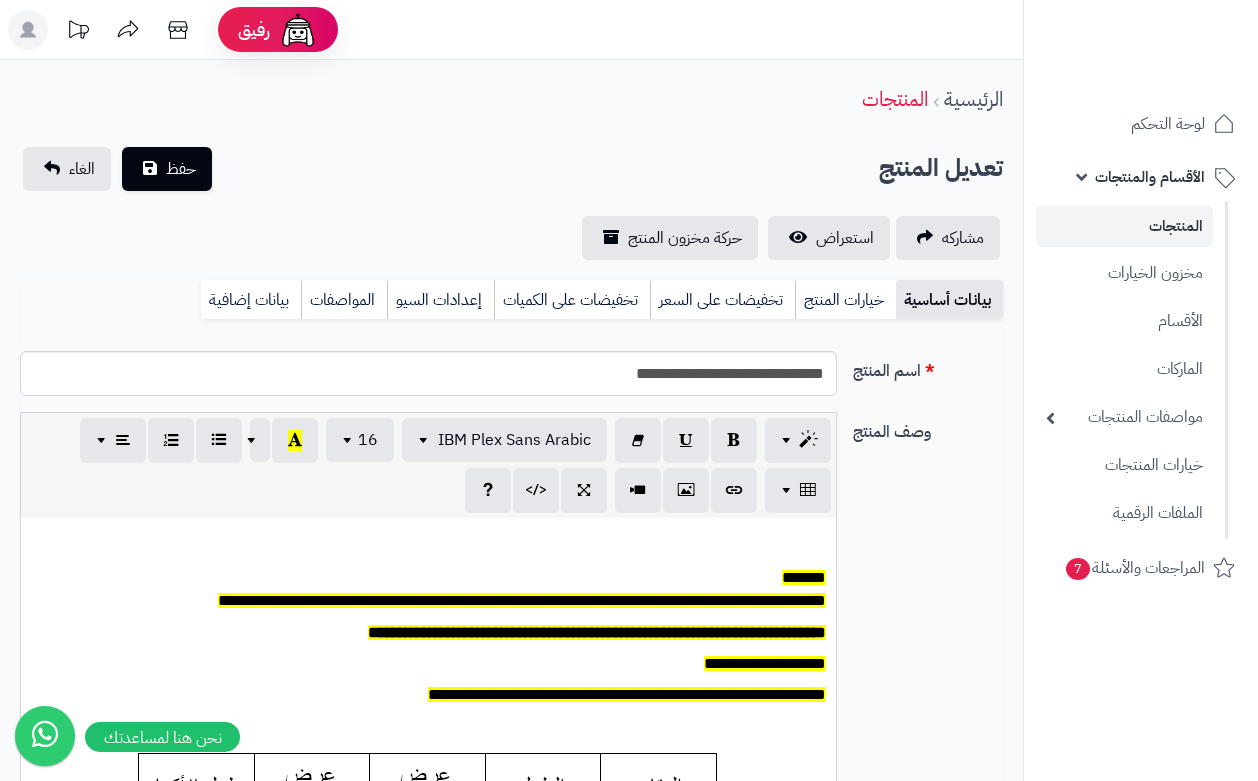 click on "خيارات المنتج" at bounding box center [845, 300] 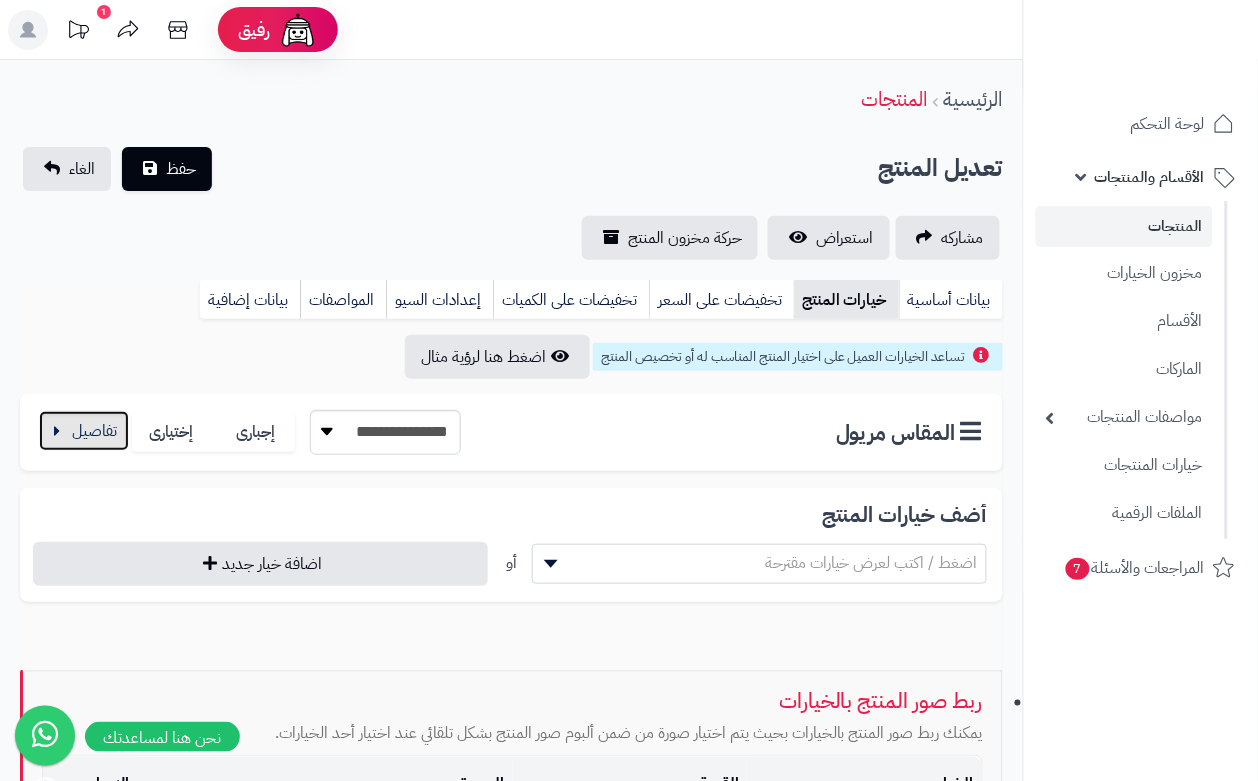 click at bounding box center [84, 431] 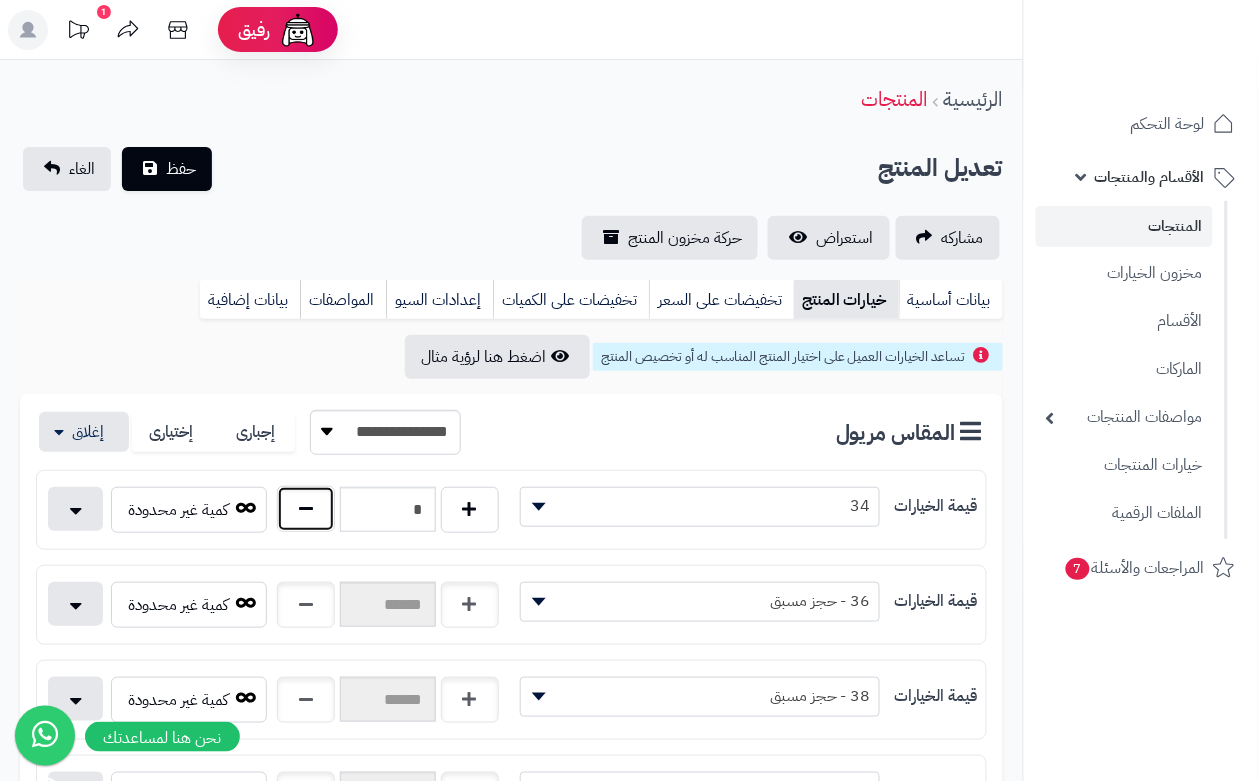 click at bounding box center (306, 509) 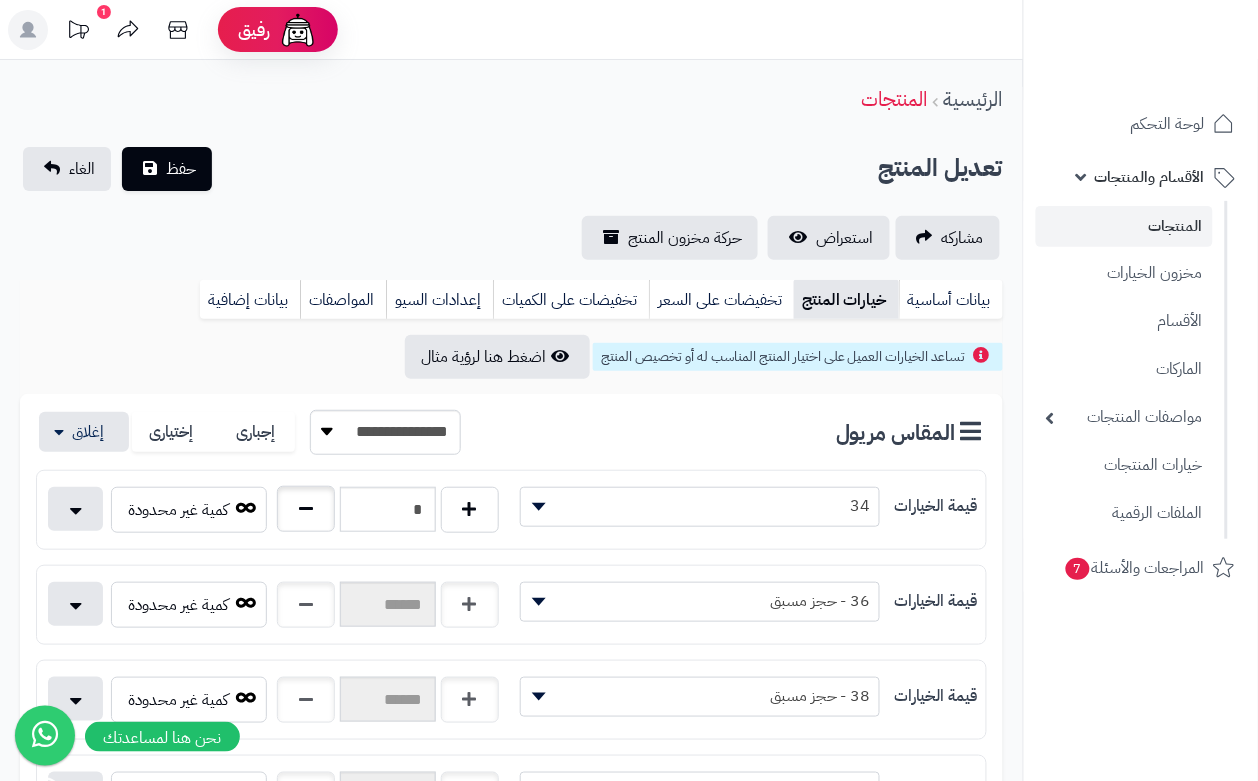 type on "*" 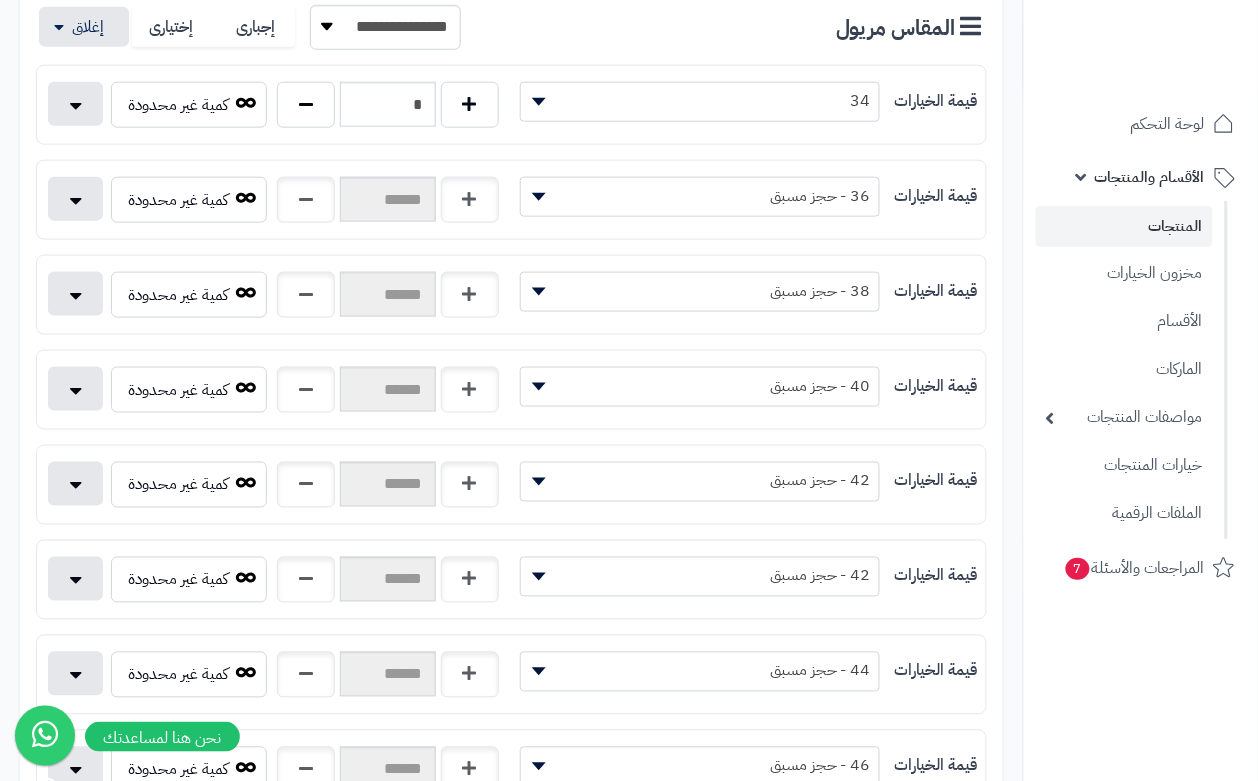 scroll, scrollTop: 0, scrollLeft: 0, axis: both 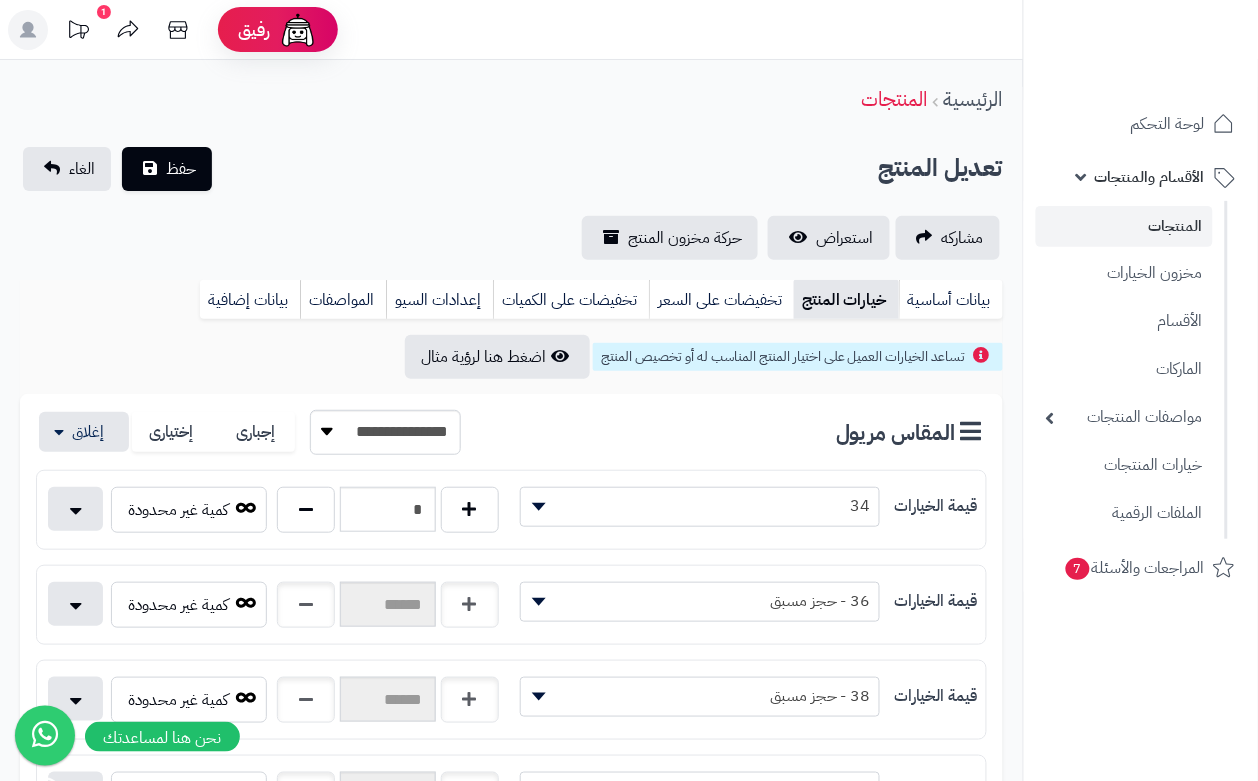 drag, startPoint x: 395, startPoint y: 152, endPoint x: 245, endPoint y: 173, distance: 151.46286 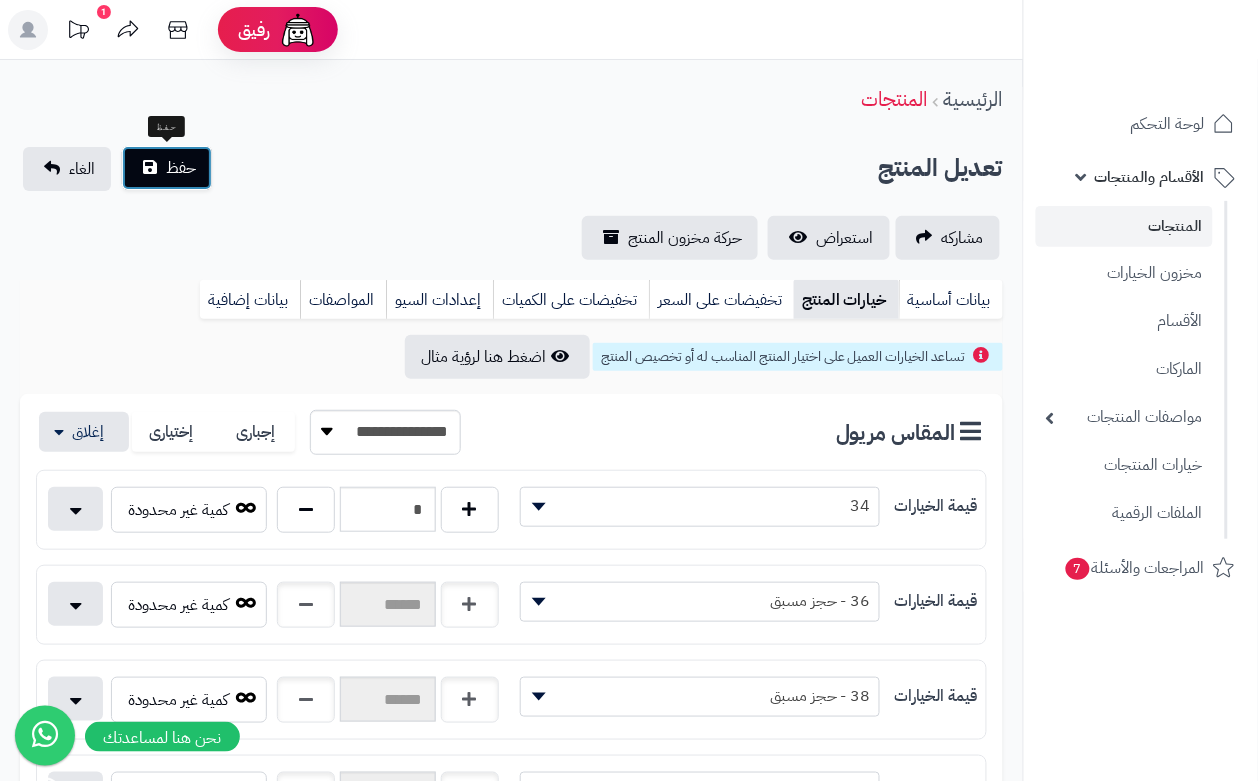 click on "حفظ" at bounding box center (181, 168) 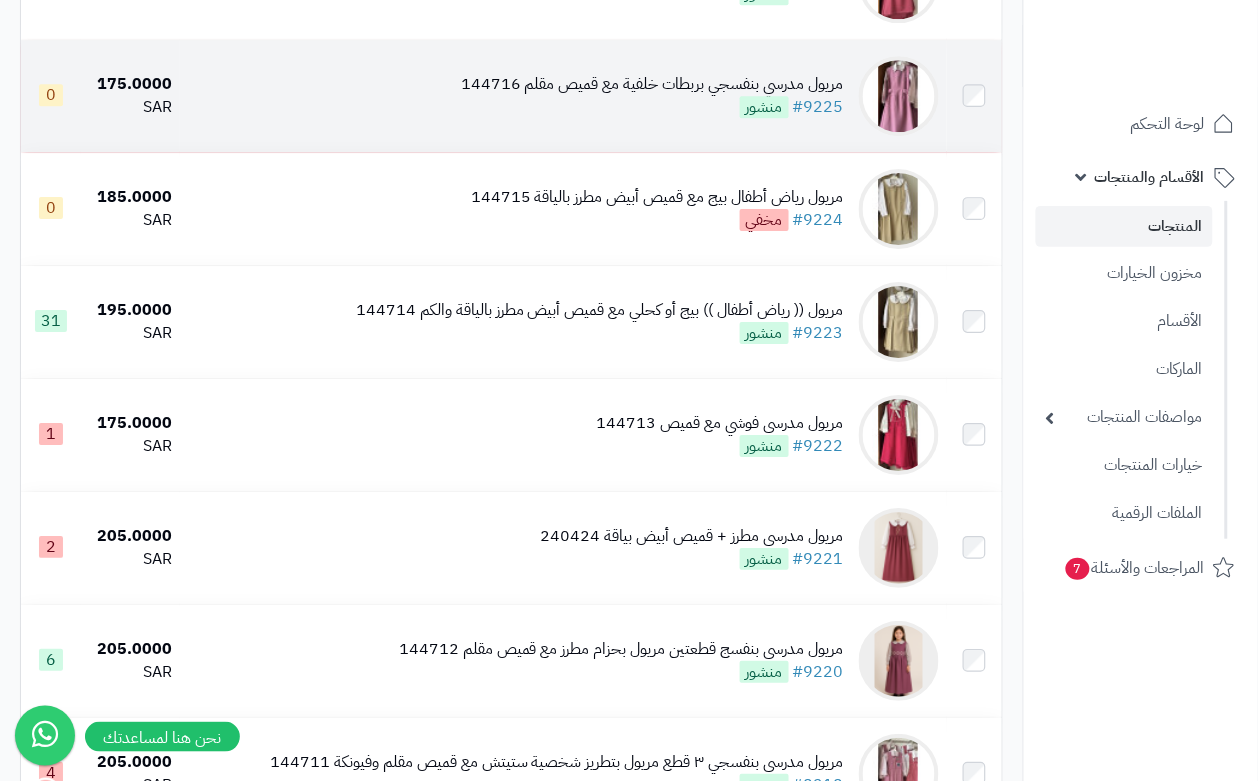 scroll, scrollTop: 1375, scrollLeft: 0, axis: vertical 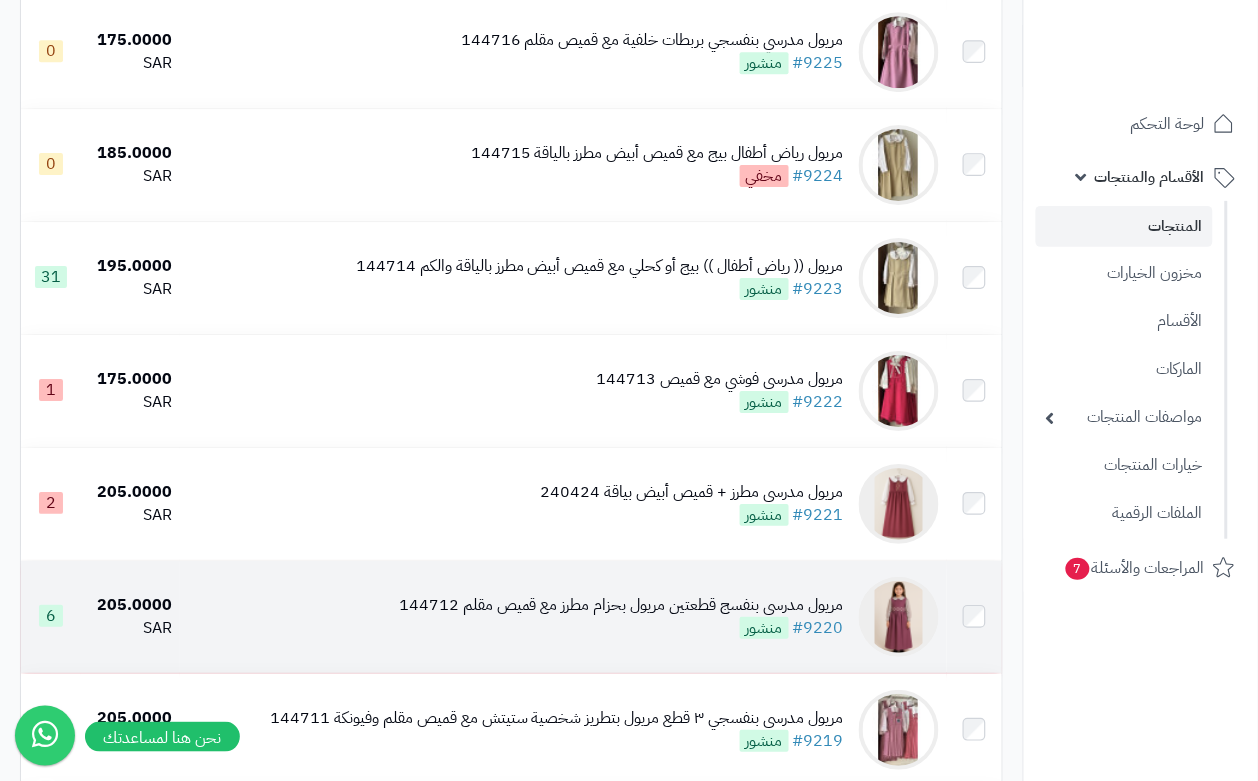 click on "مريول مدرسي بنفسج قطعتين مريول بحزام  مطرز مع قميص مقلم 144712
#9220
منشور" at bounding box center (563, 617) 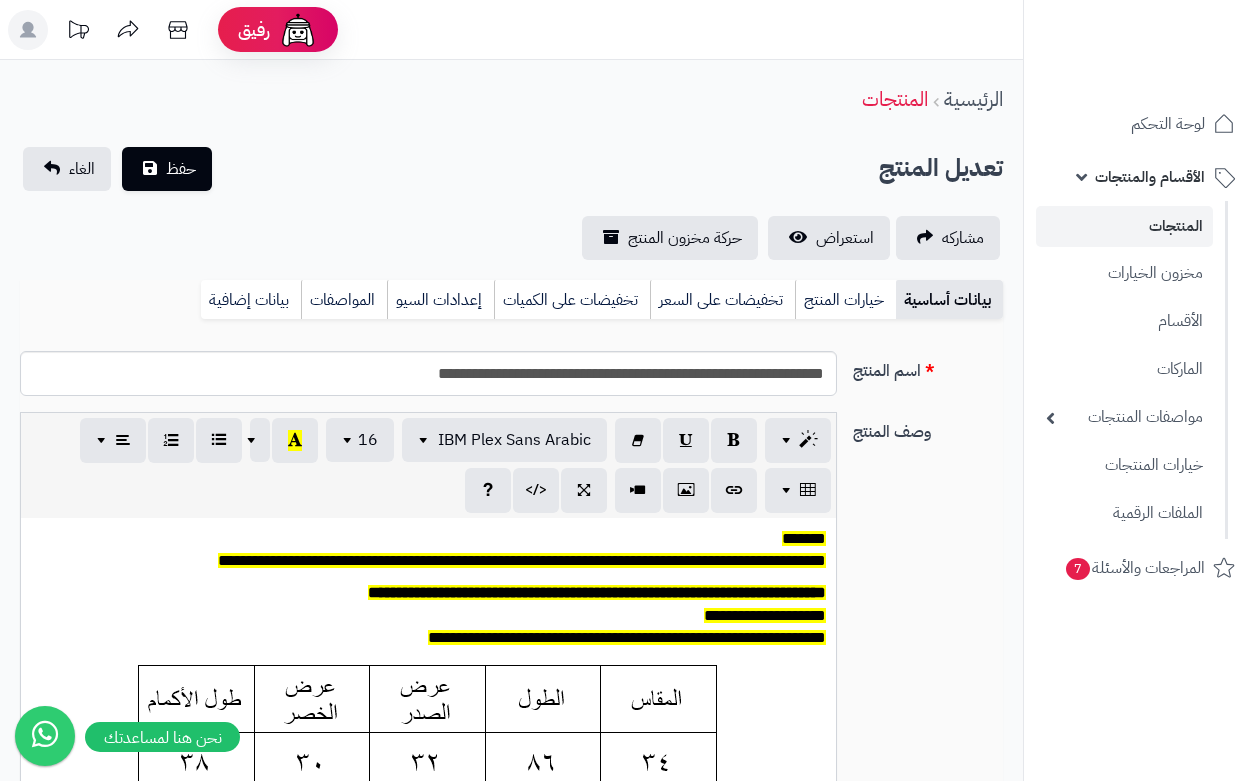 click on "خيارات المنتج" at bounding box center (845, 300) 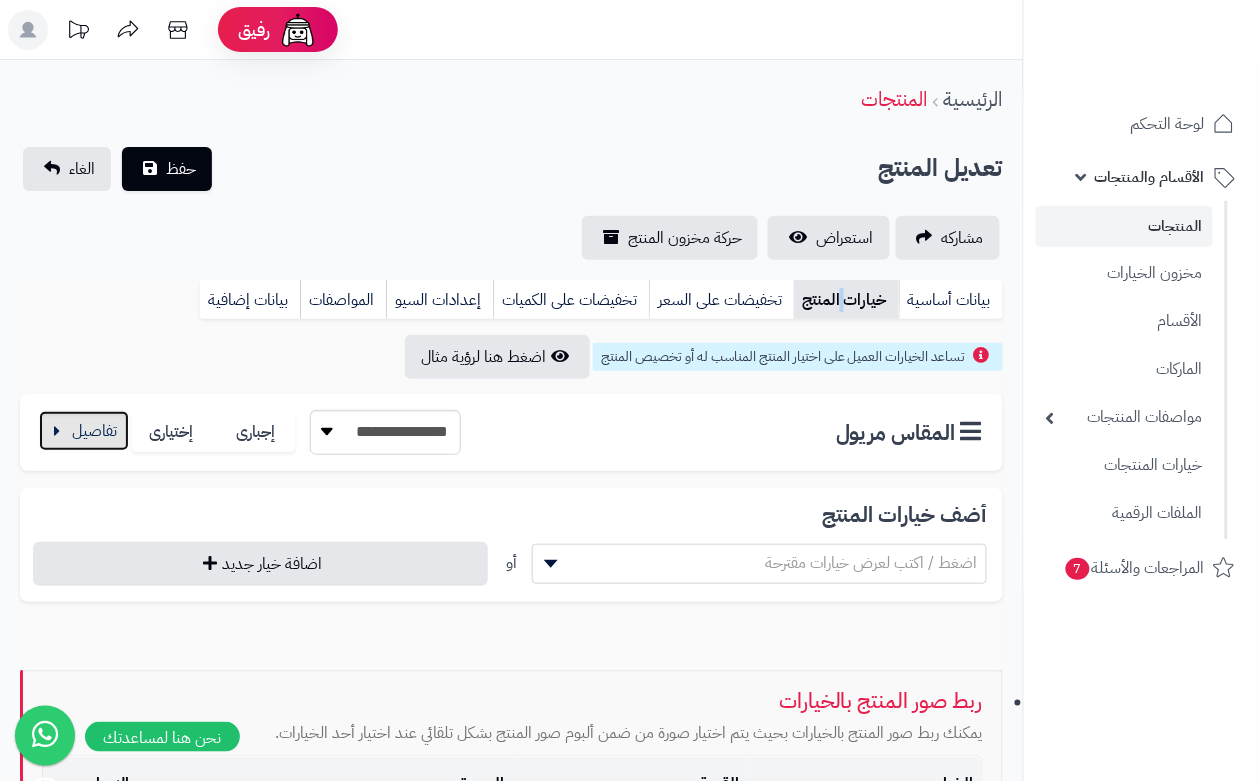 click at bounding box center (84, 431) 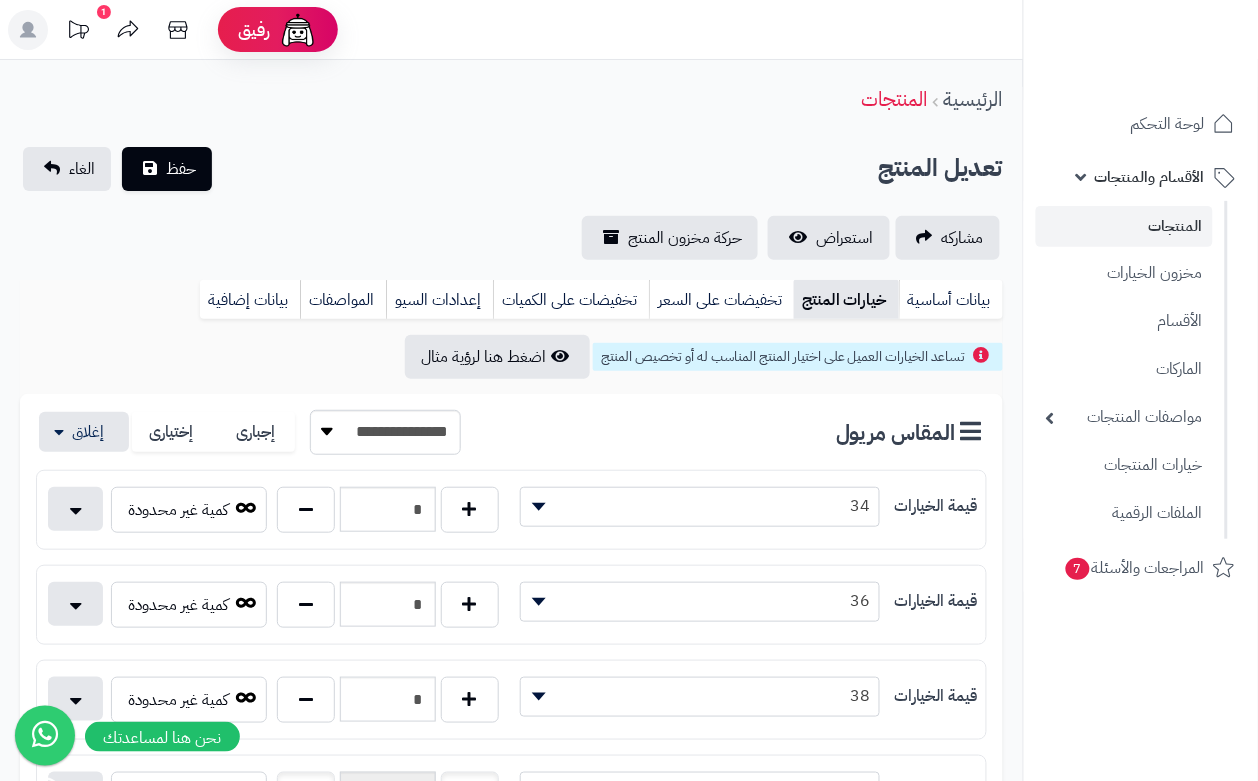 click on "الرئيسية المنتجات" at bounding box center [511, 99] 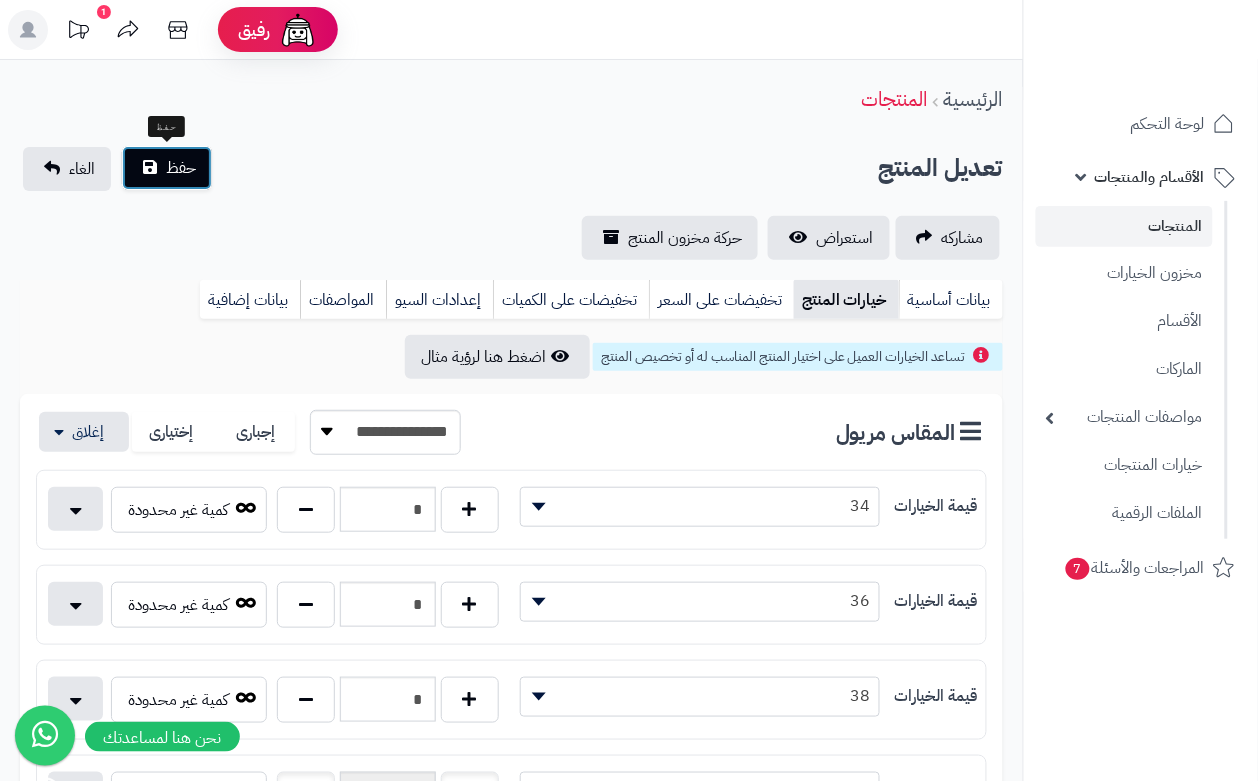 click on "حفظ" at bounding box center [167, 168] 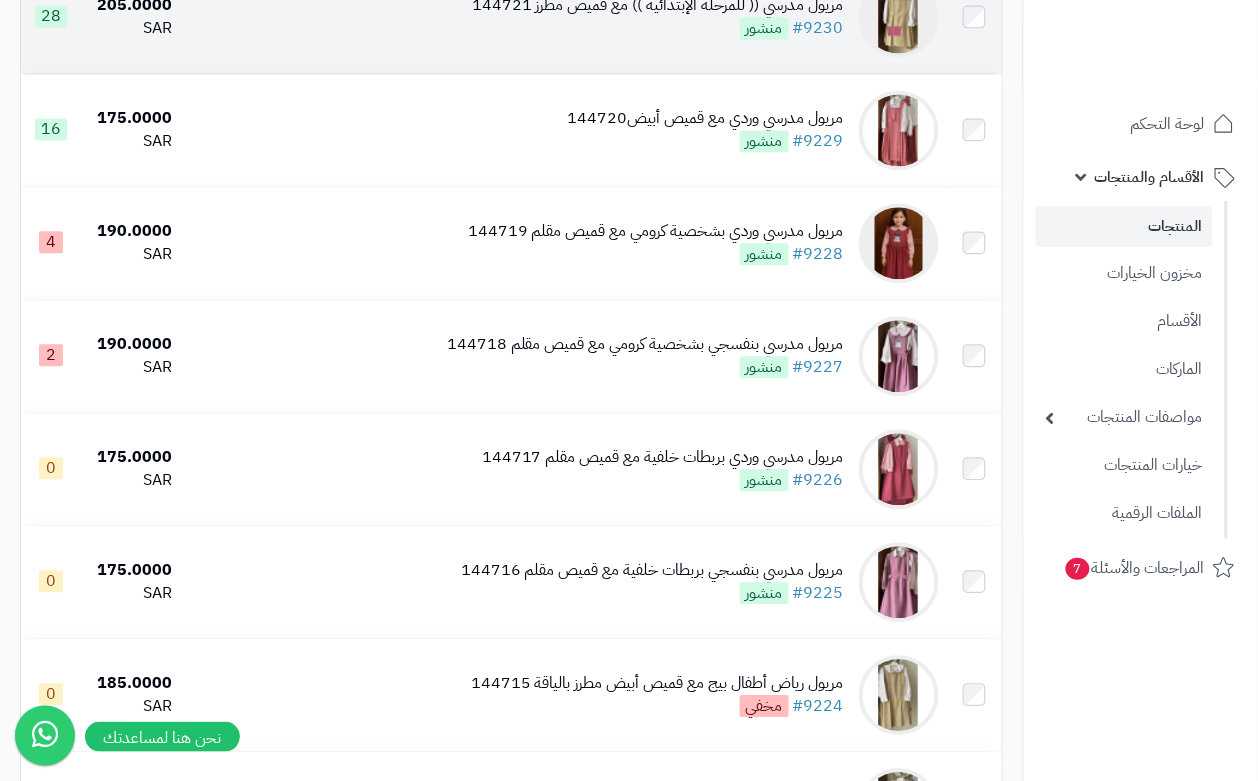 scroll, scrollTop: 875, scrollLeft: 0, axis: vertical 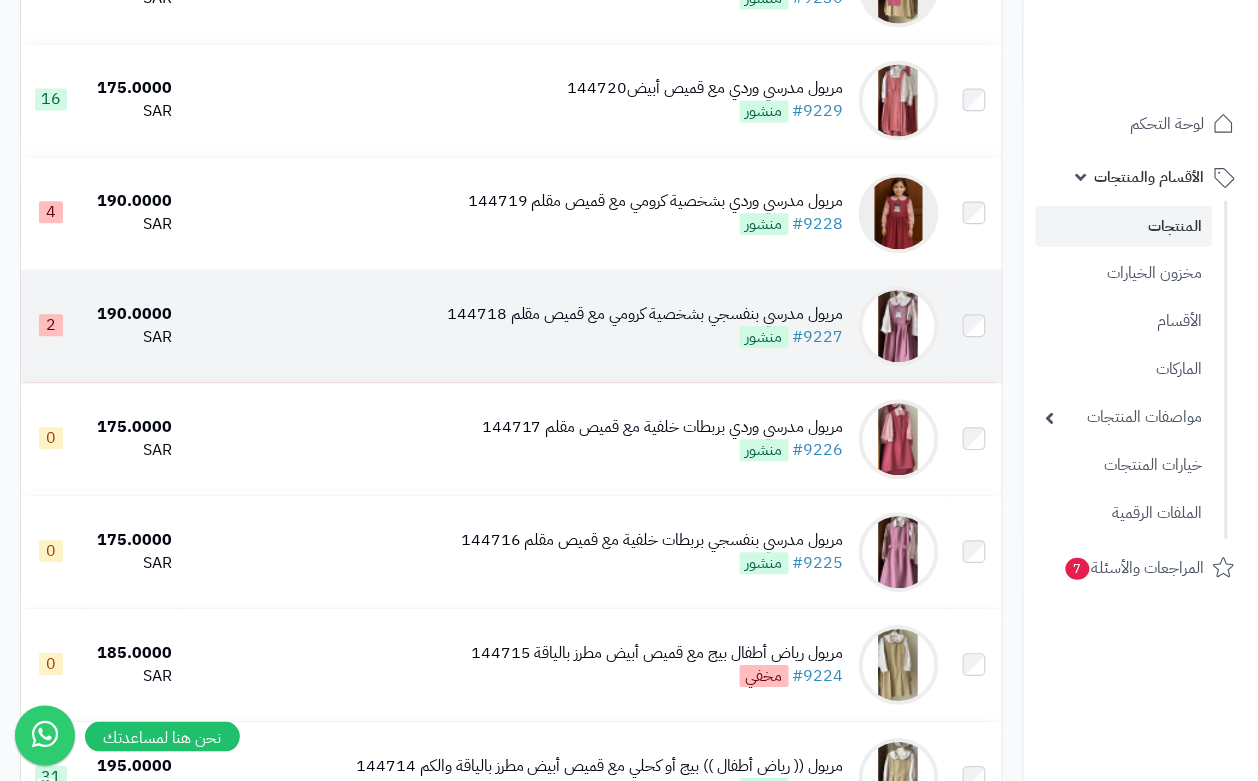 click on "مريول مدرسي بنفسجي بشخصية كرومي مع قميص مقلم 144718
#9227
منشور" at bounding box center [645, 326] 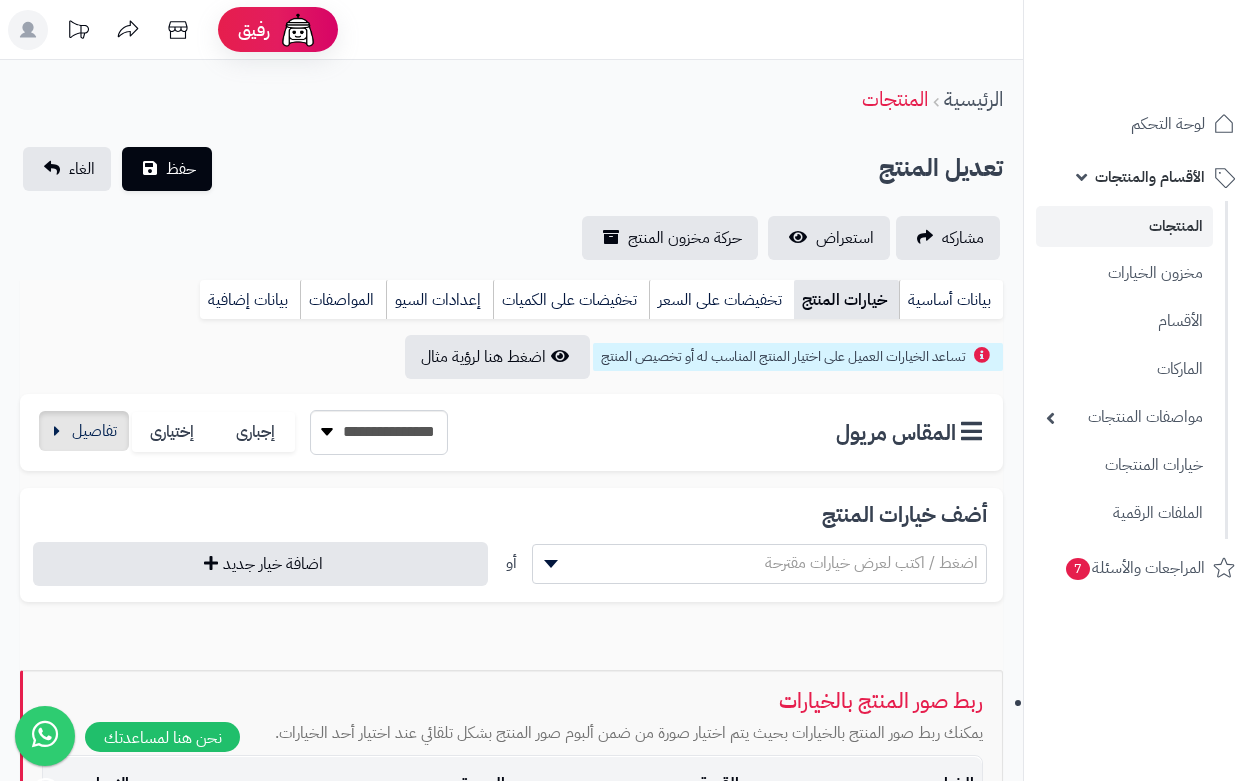 click at bounding box center [84, 431] 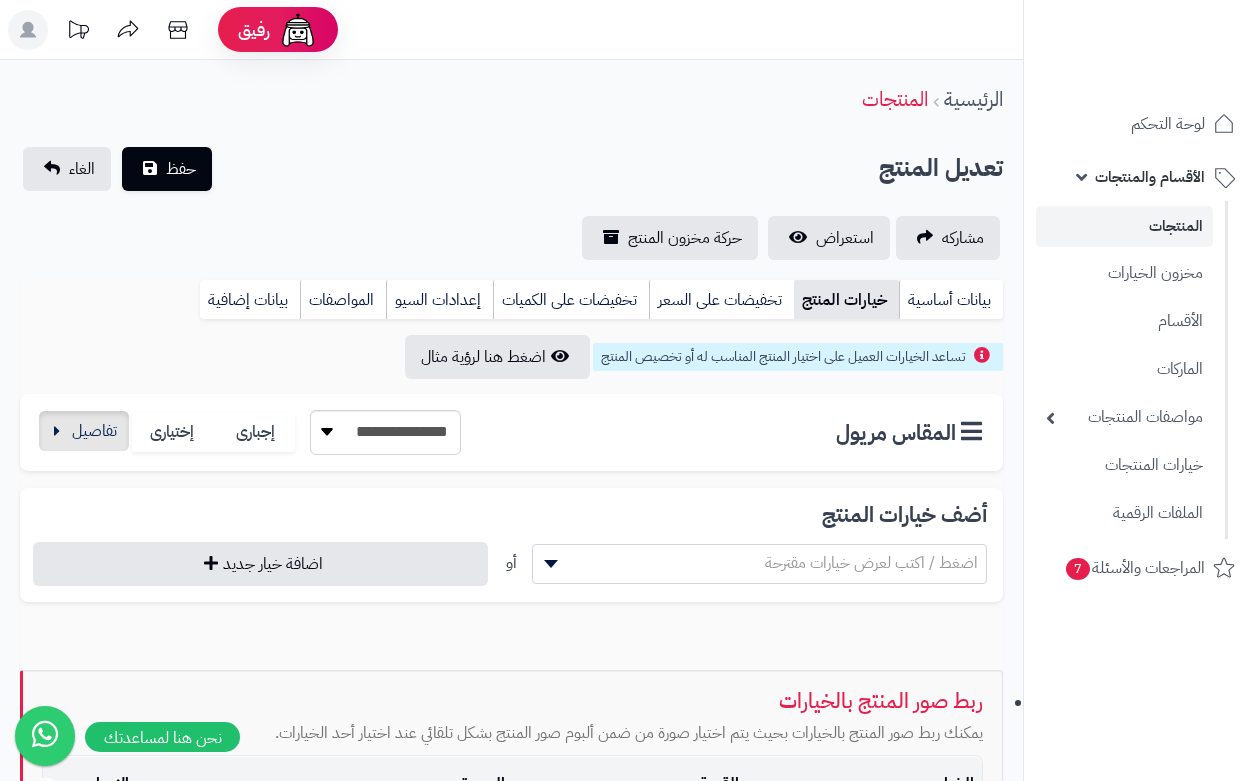 scroll, scrollTop: 0, scrollLeft: 0, axis: both 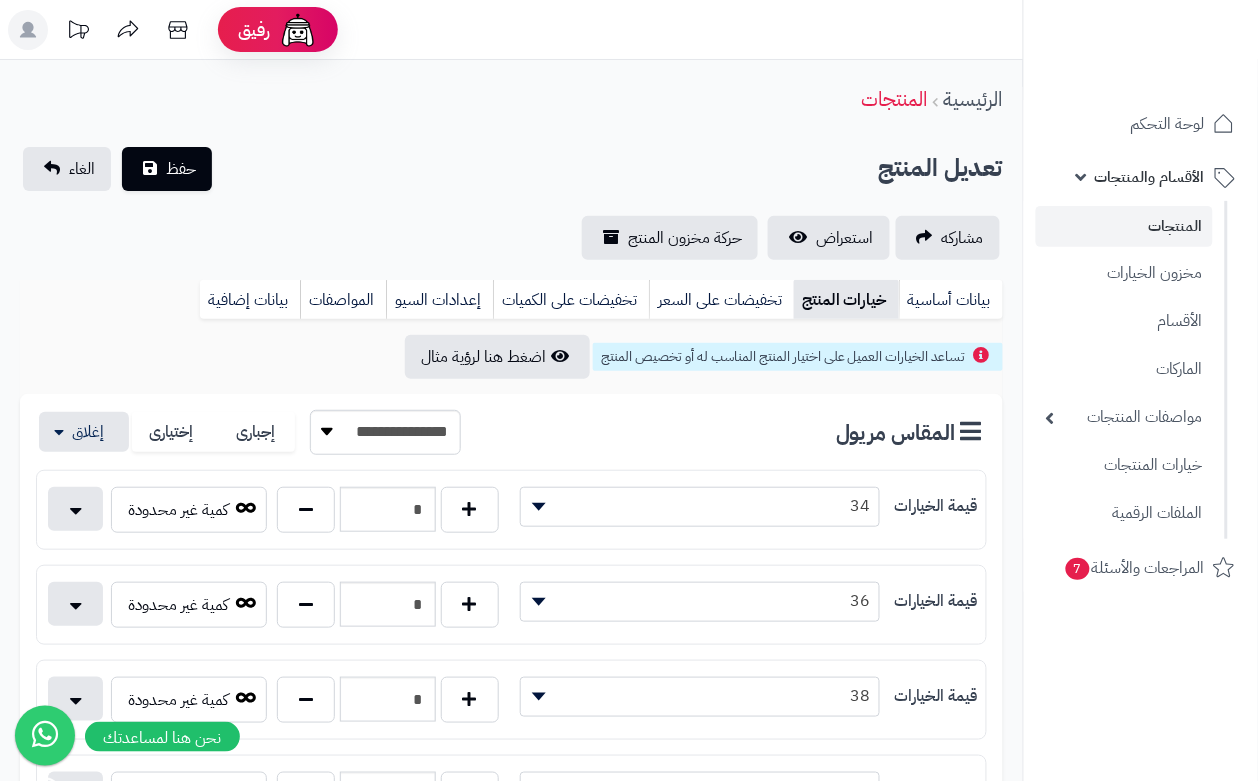 click on "الرئيسية المنتجات" at bounding box center (511, 99) 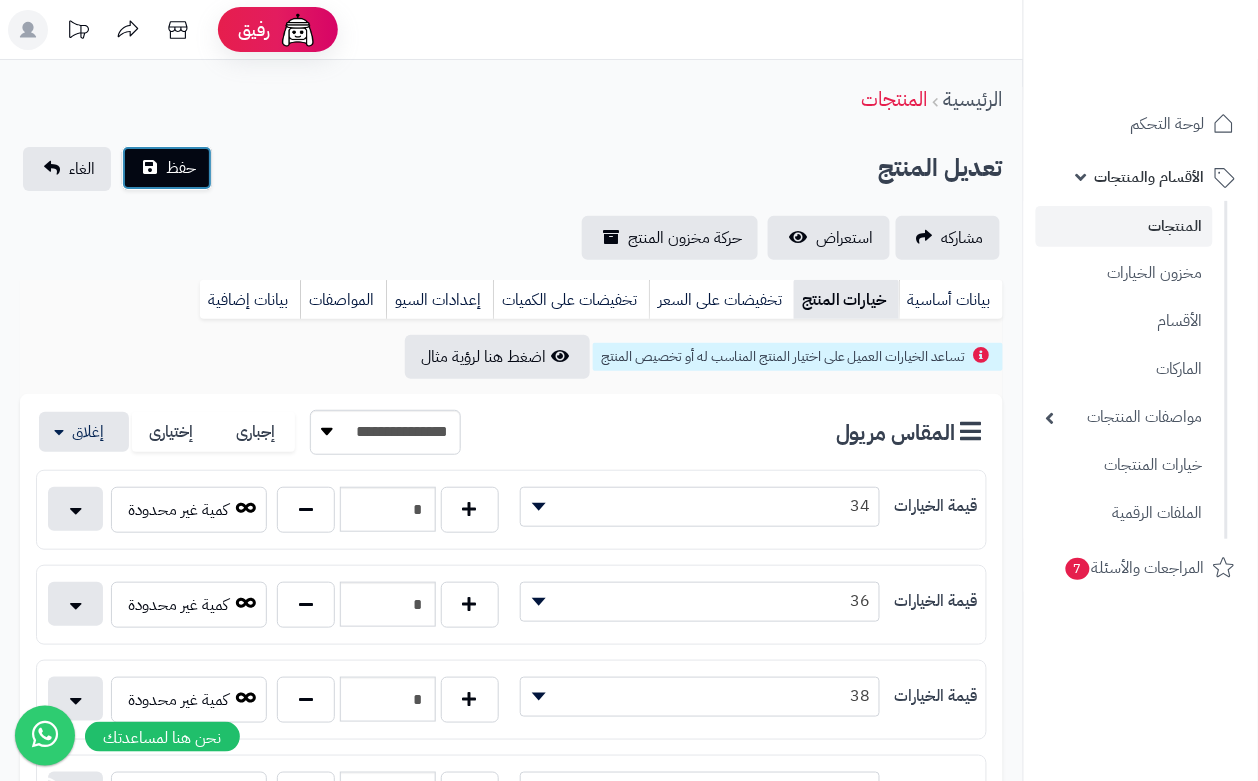 click on "حفظ" at bounding box center (181, 168) 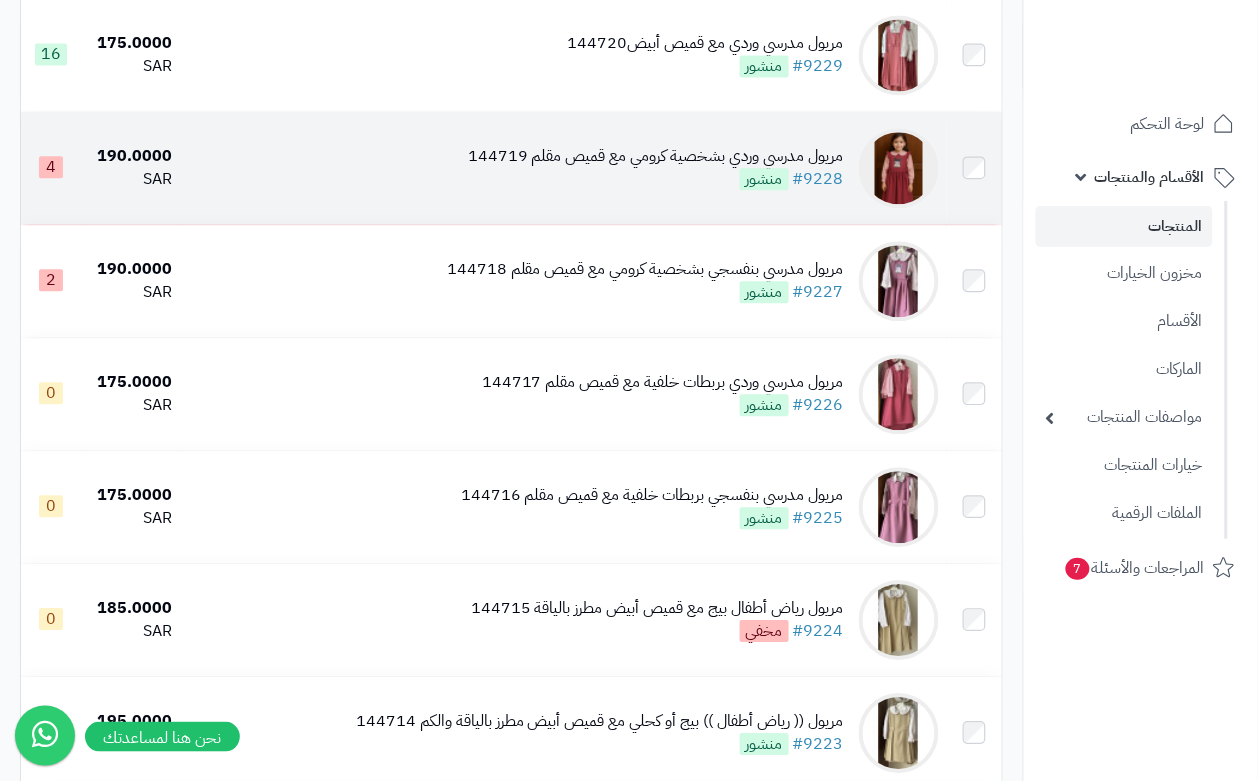 scroll, scrollTop: 875, scrollLeft: 0, axis: vertical 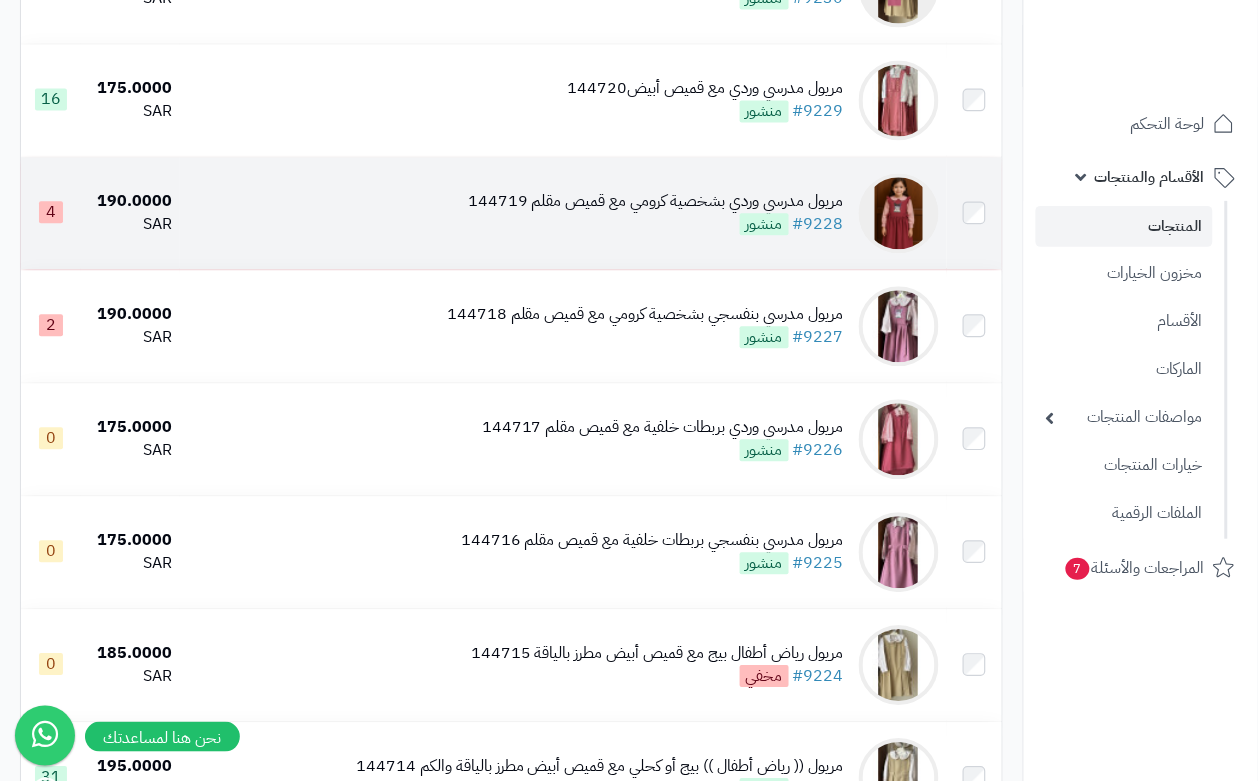click on "مريول مدرسي وردي بشخصية كرومي مع قميص مقلم 144719
#9228
منشور" at bounding box center (563, 213) 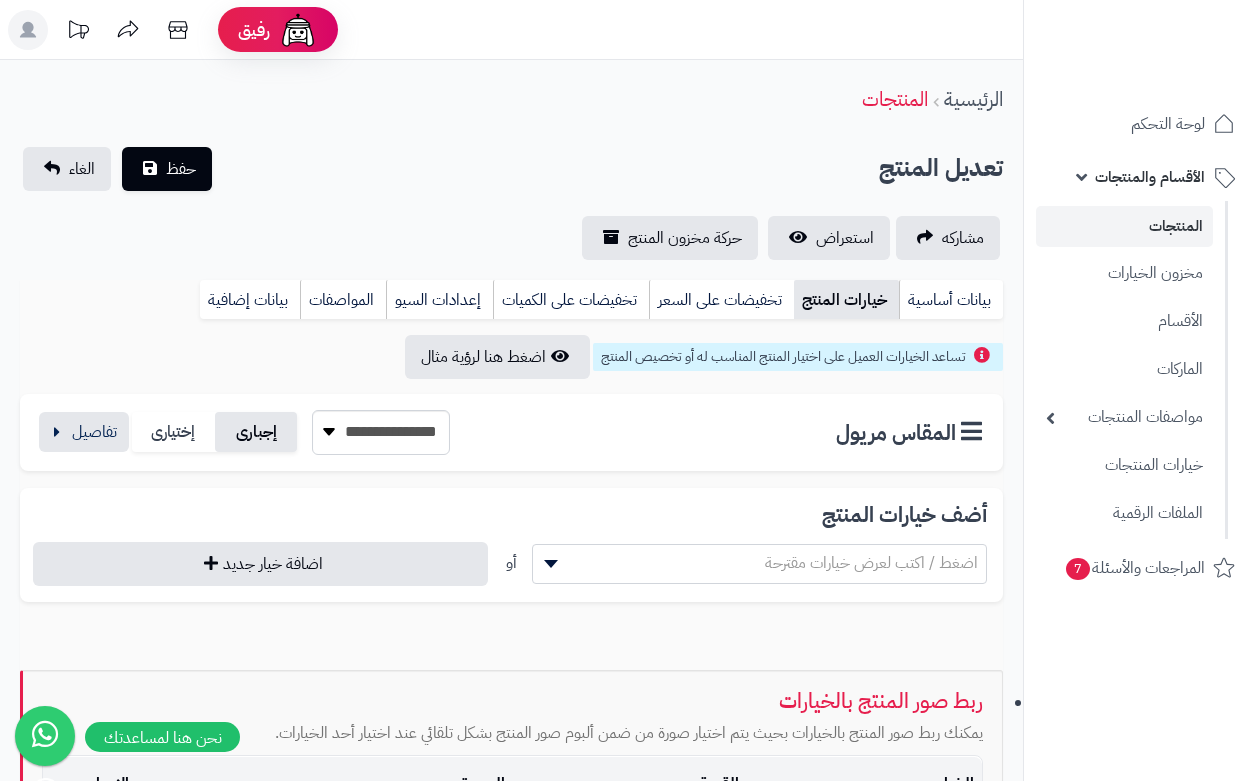 scroll, scrollTop: 0, scrollLeft: 0, axis: both 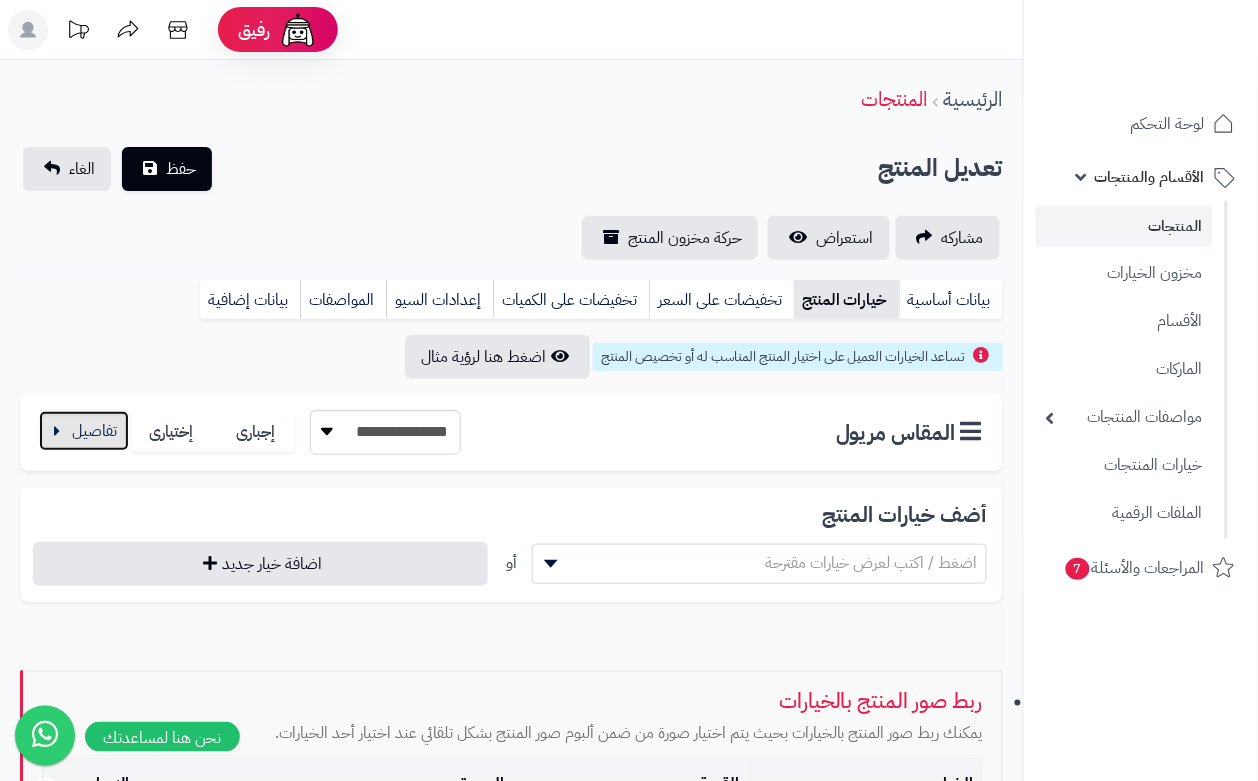 click at bounding box center (84, 431) 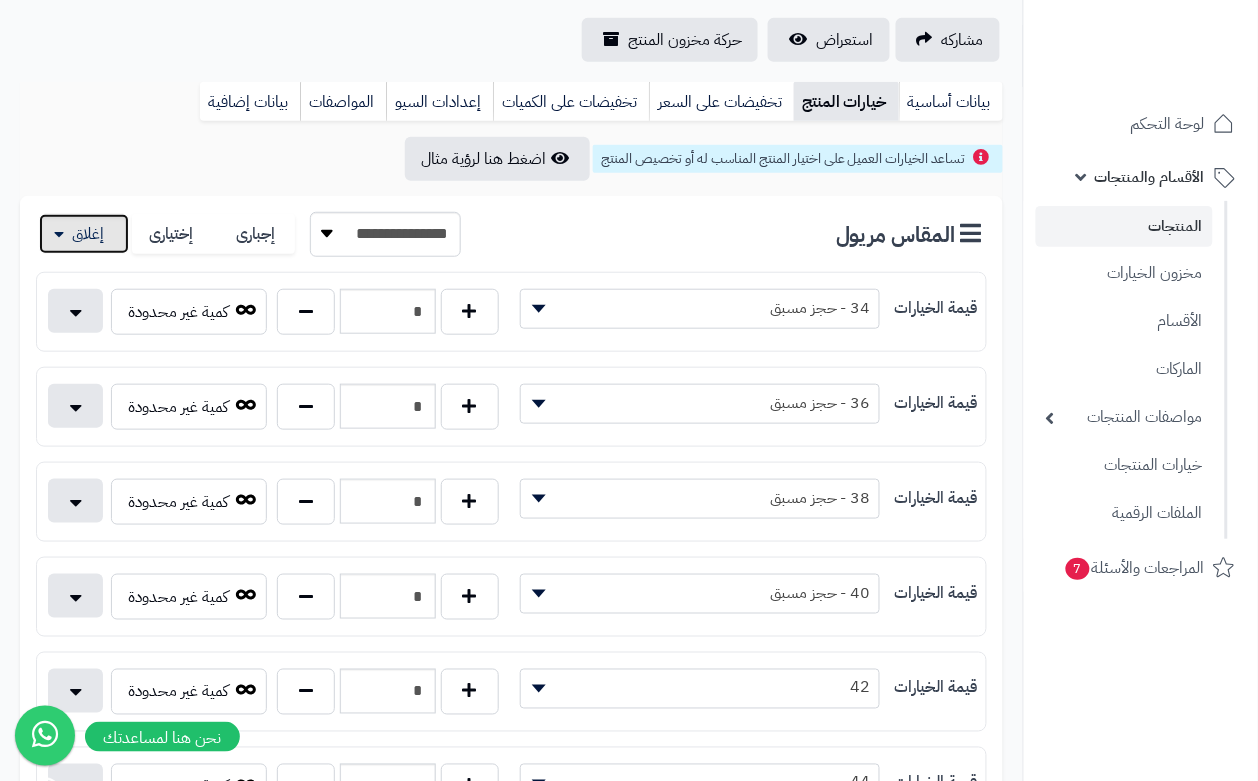 scroll, scrollTop: 0, scrollLeft: 0, axis: both 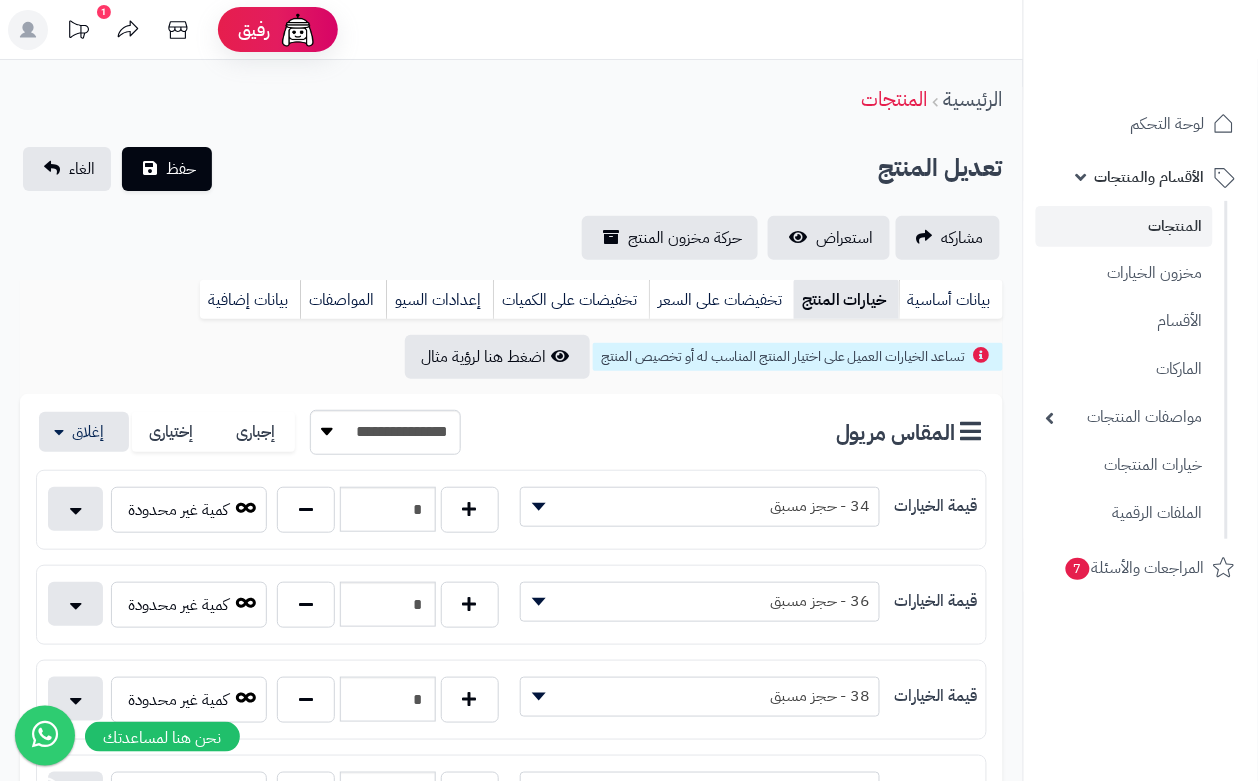 click on "تعديل المنتج
حفظ
الغاء" at bounding box center (511, 169) 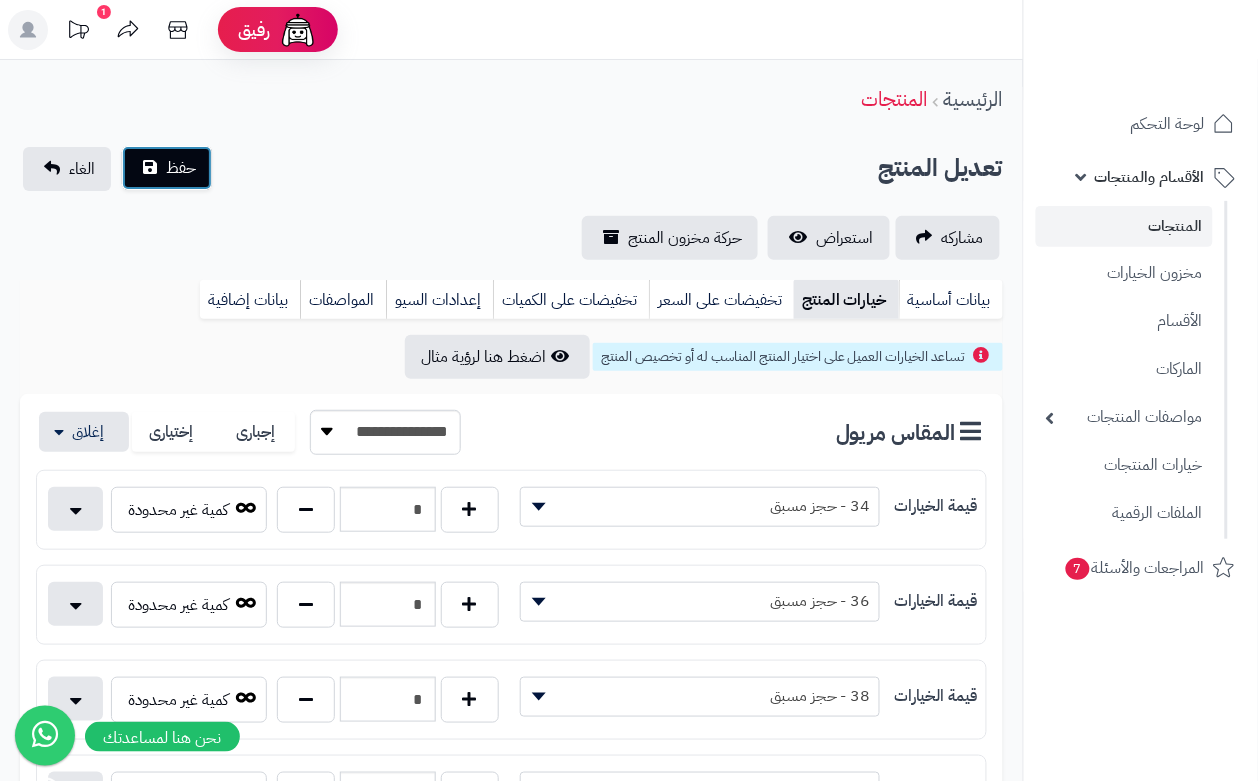 click on "حفظ" at bounding box center (181, 168) 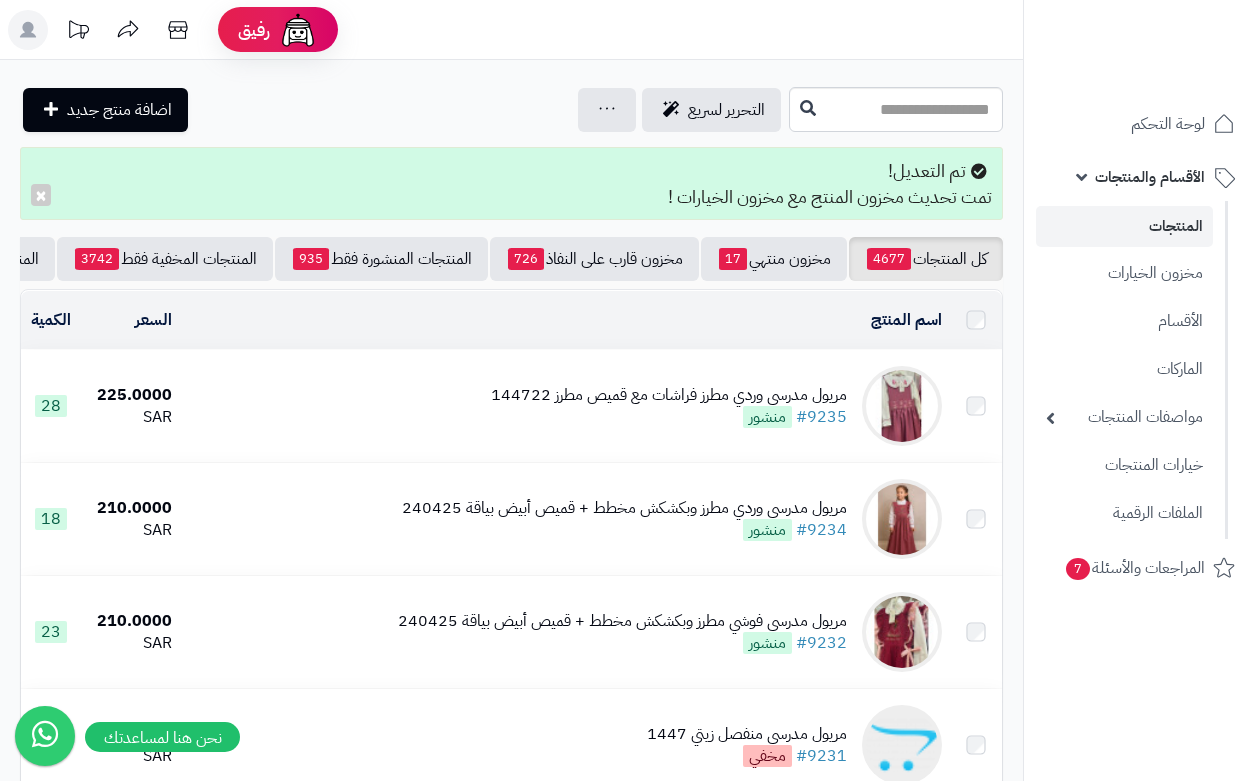 scroll, scrollTop: 0, scrollLeft: 0, axis: both 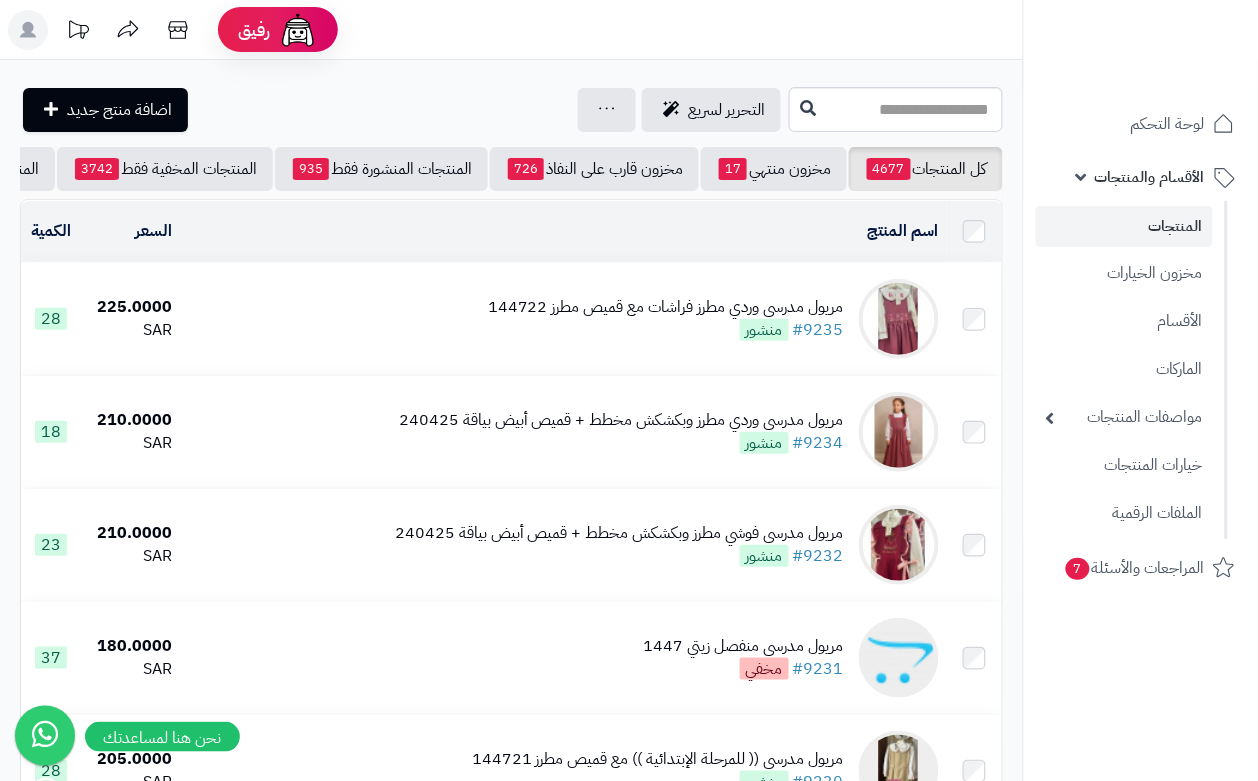 click on "مريول مدرسي  وردي مطرز فراشات مع قميص مطرز  144722
#9235
منشور" at bounding box center [666, 319] 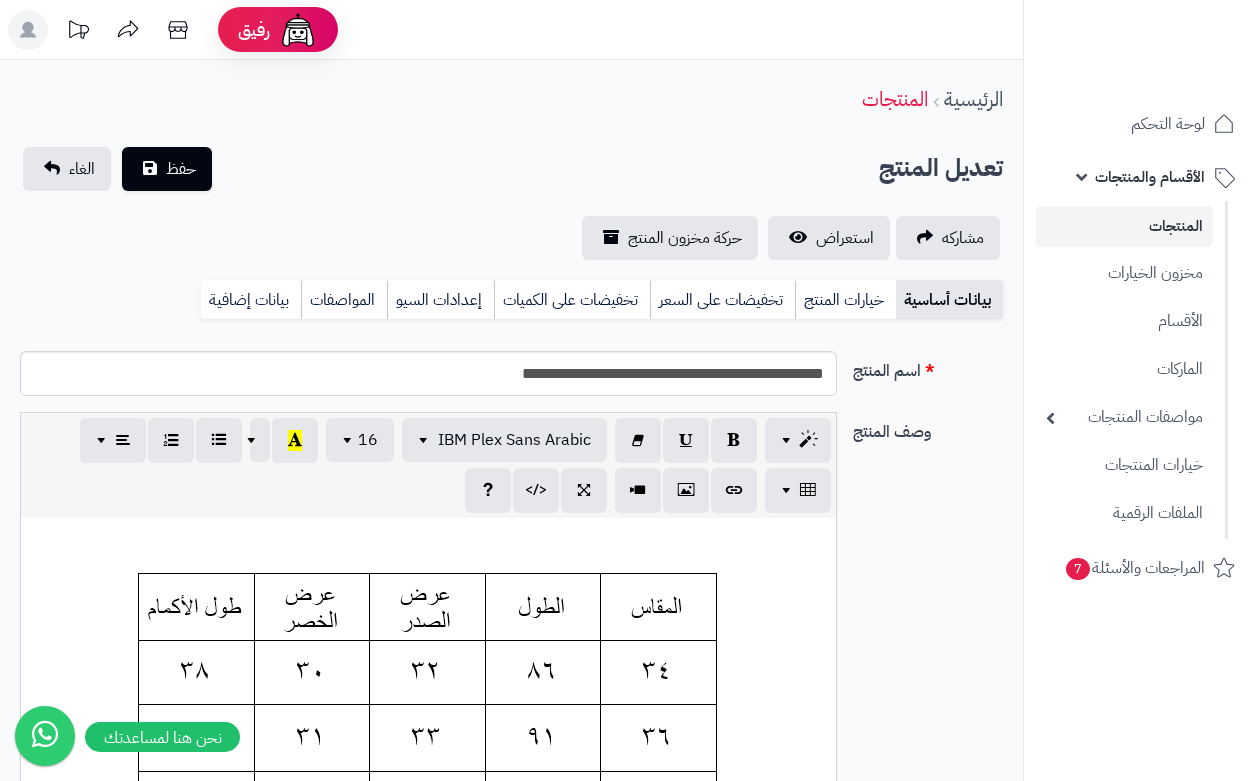 click on "خيارات المنتج" at bounding box center [845, 300] 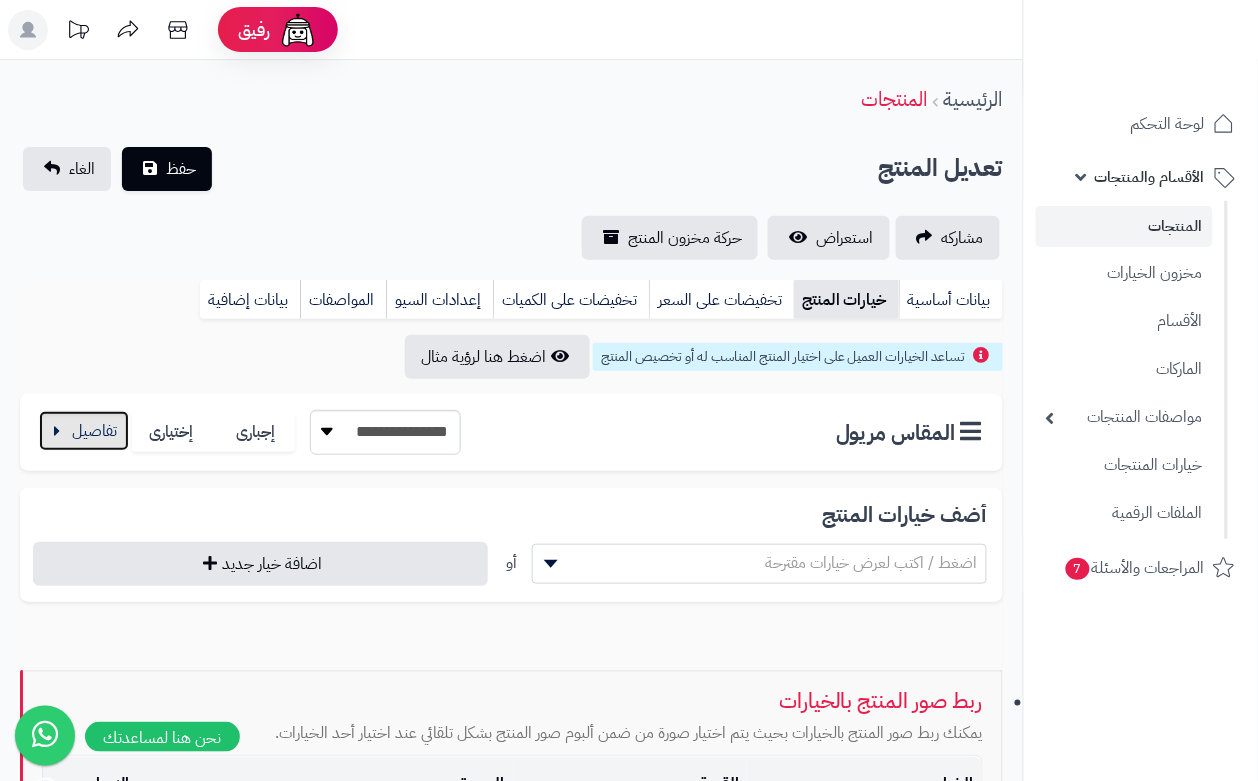 click at bounding box center (84, 431) 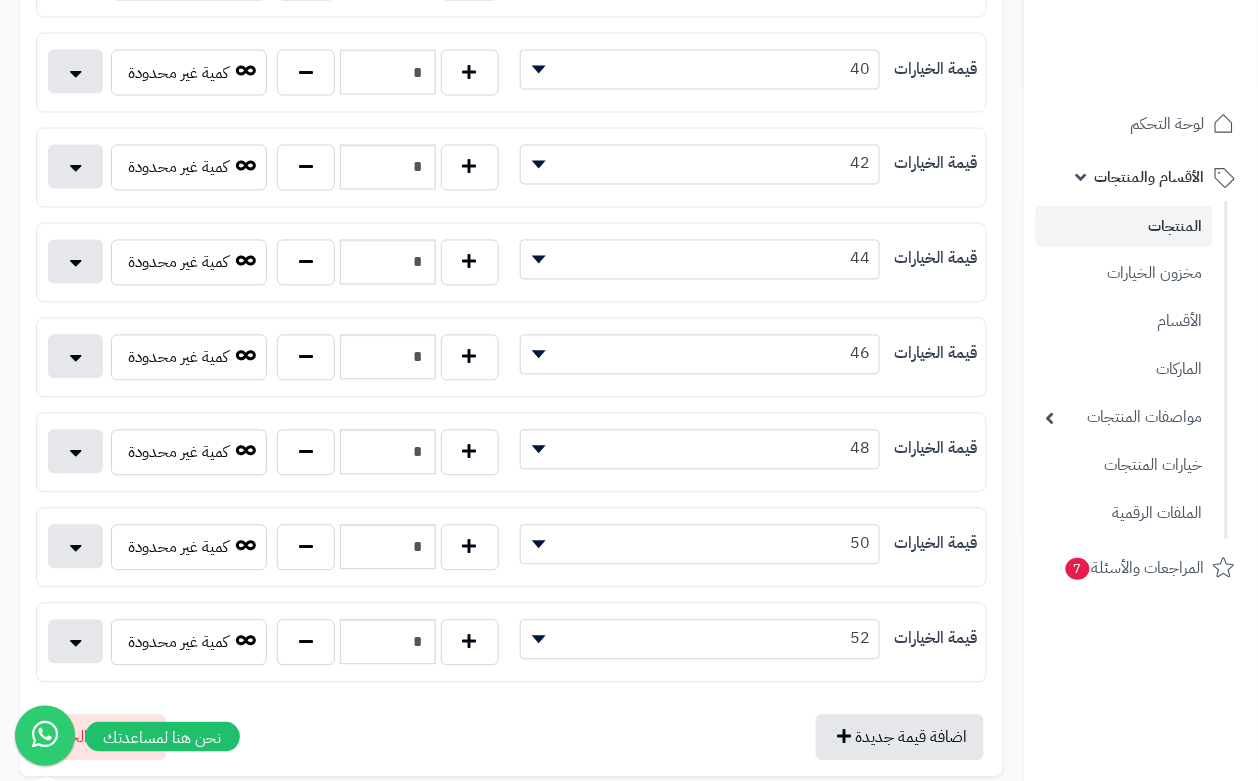 scroll, scrollTop: 750, scrollLeft: 0, axis: vertical 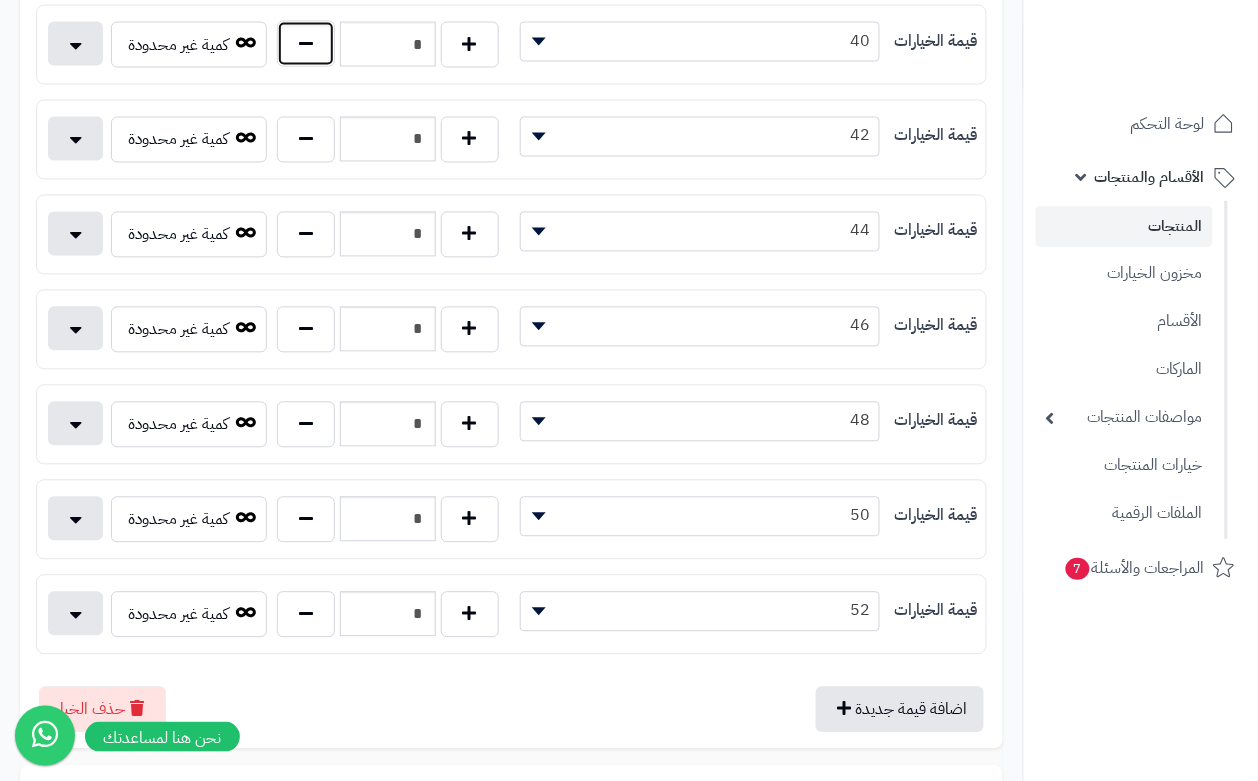 click at bounding box center [306, 44] 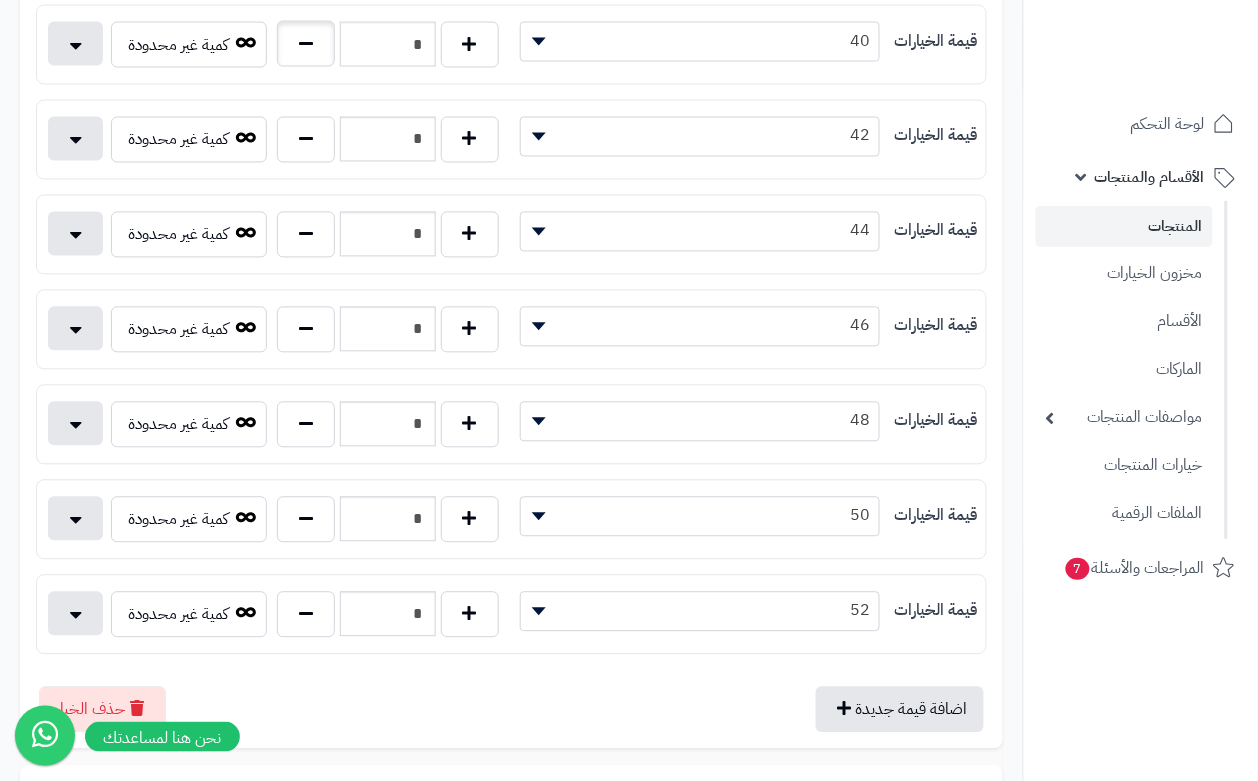 type on "*" 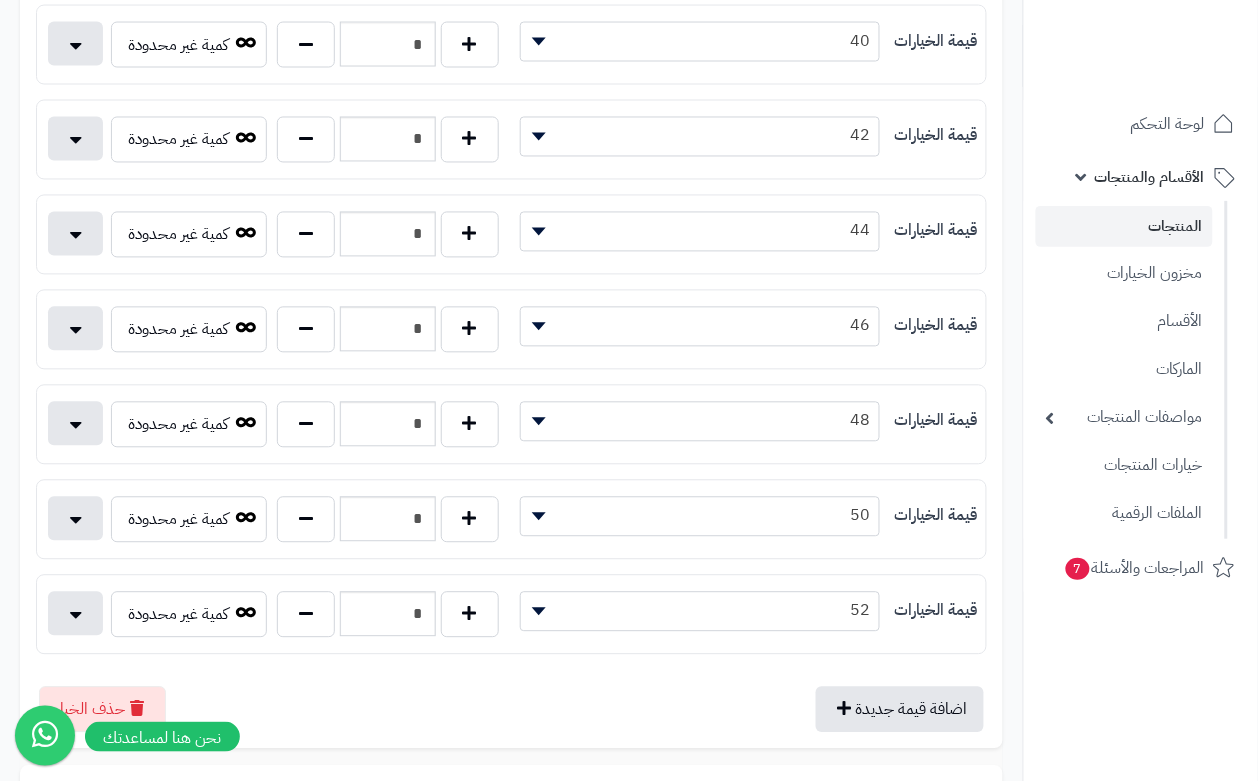 scroll, scrollTop: 0, scrollLeft: 0, axis: both 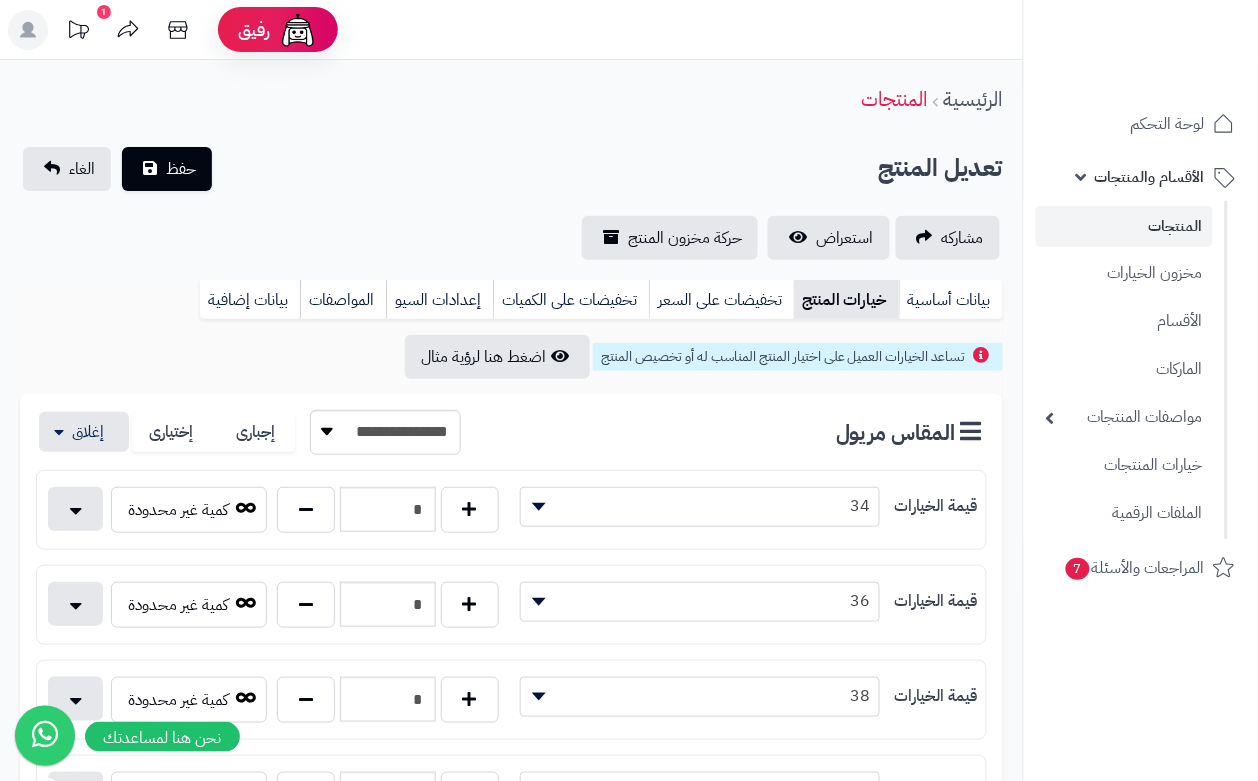 click on "رفيق !
1   الطلبات معالجة مكتمل إرجاع المنتجات العملاء المتواجدون الان 19874 عملاء منتظرين موافقة التسجيل المنتجات غير متوفر
Anak .. موظف ادخال برجاء تجديد الاشتراك
الباقة المتقدمة
تسجيل الخروج" at bounding box center (629, 30) 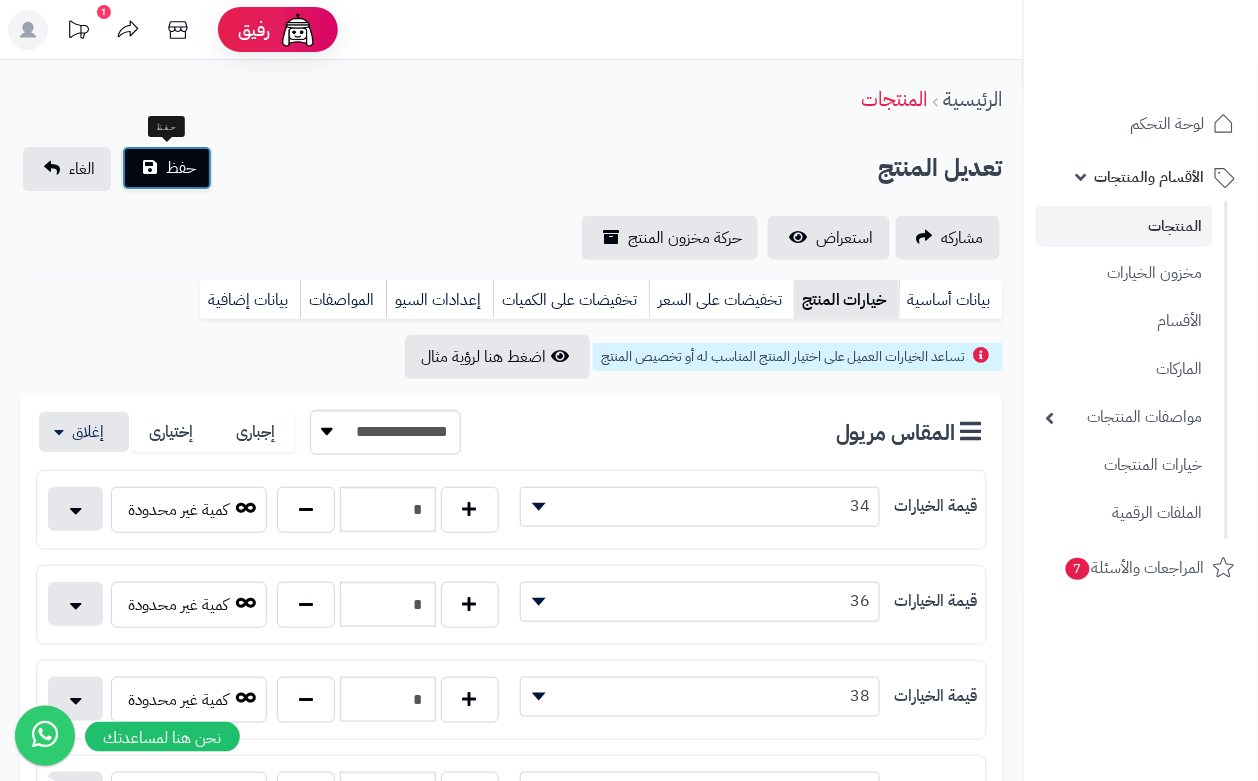 click on "حفظ" at bounding box center [167, 168] 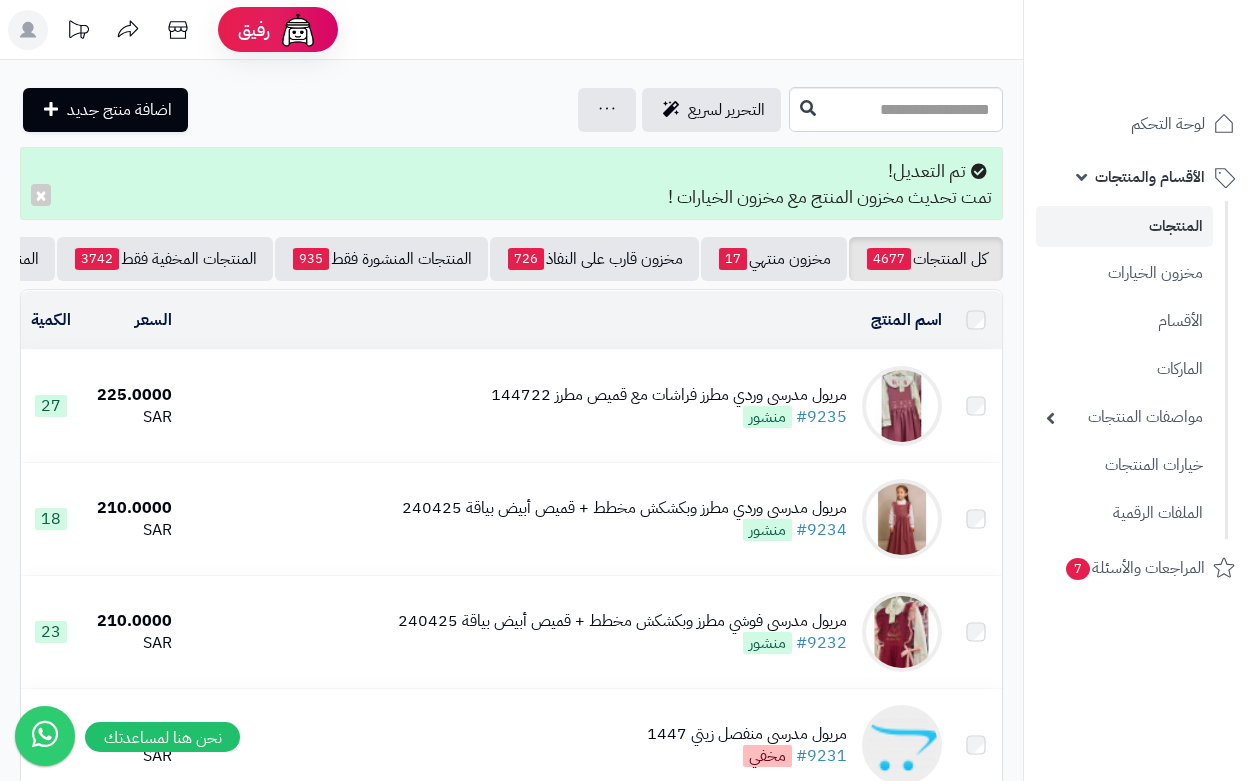 scroll, scrollTop: 0, scrollLeft: 0, axis: both 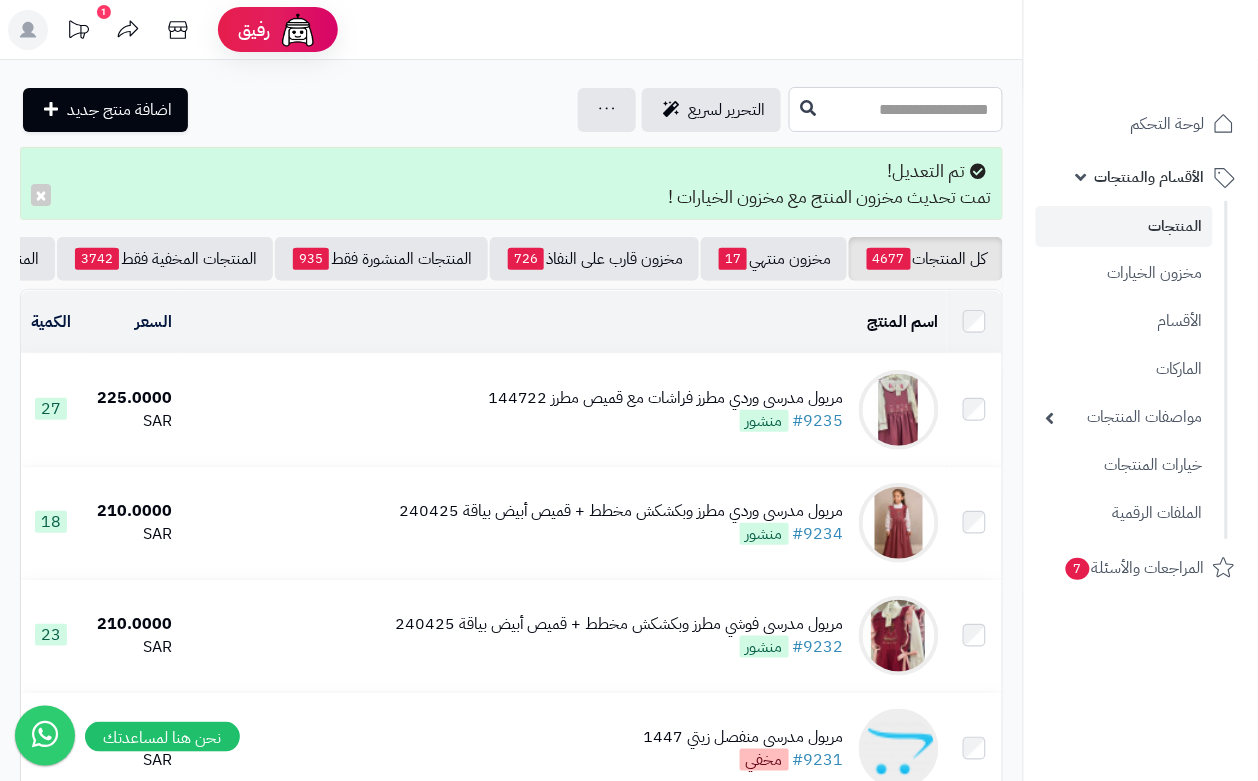 drag, startPoint x: 876, startPoint y: 126, endPoint x: 881, endPoint y: 348, distance: 222.0563 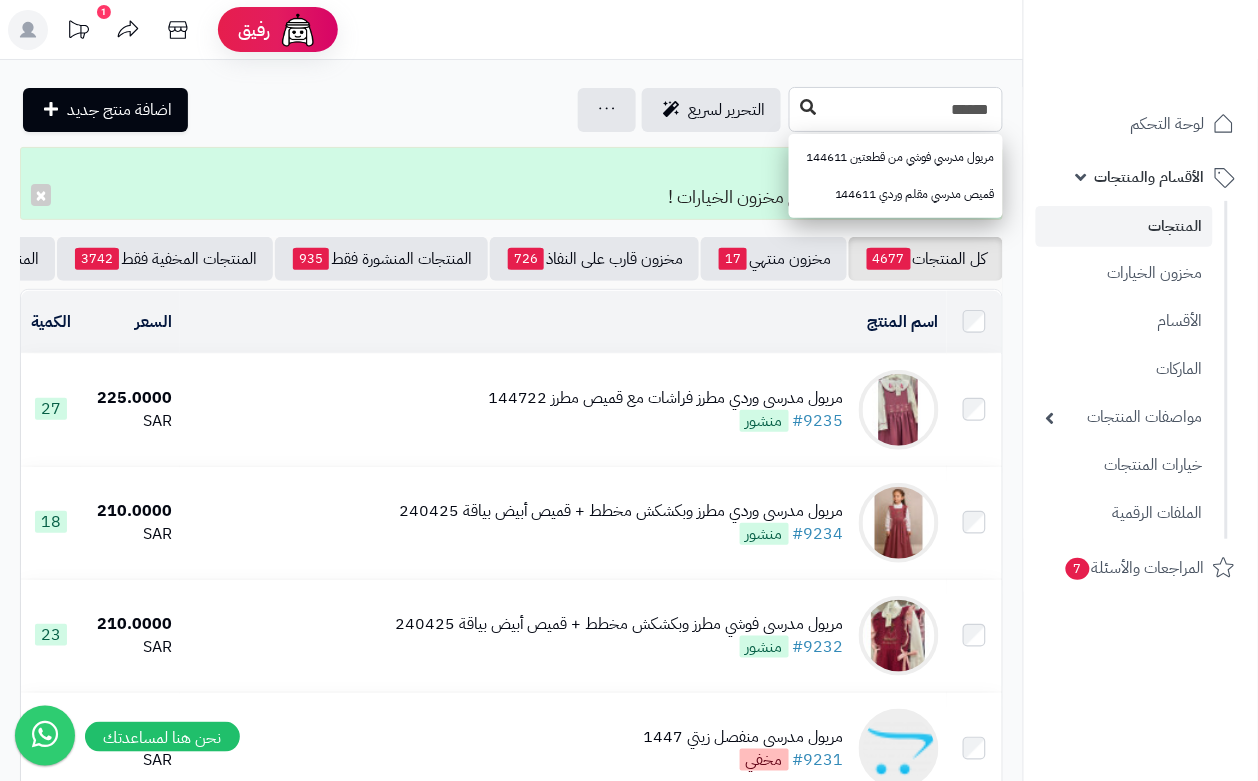 type on "******" 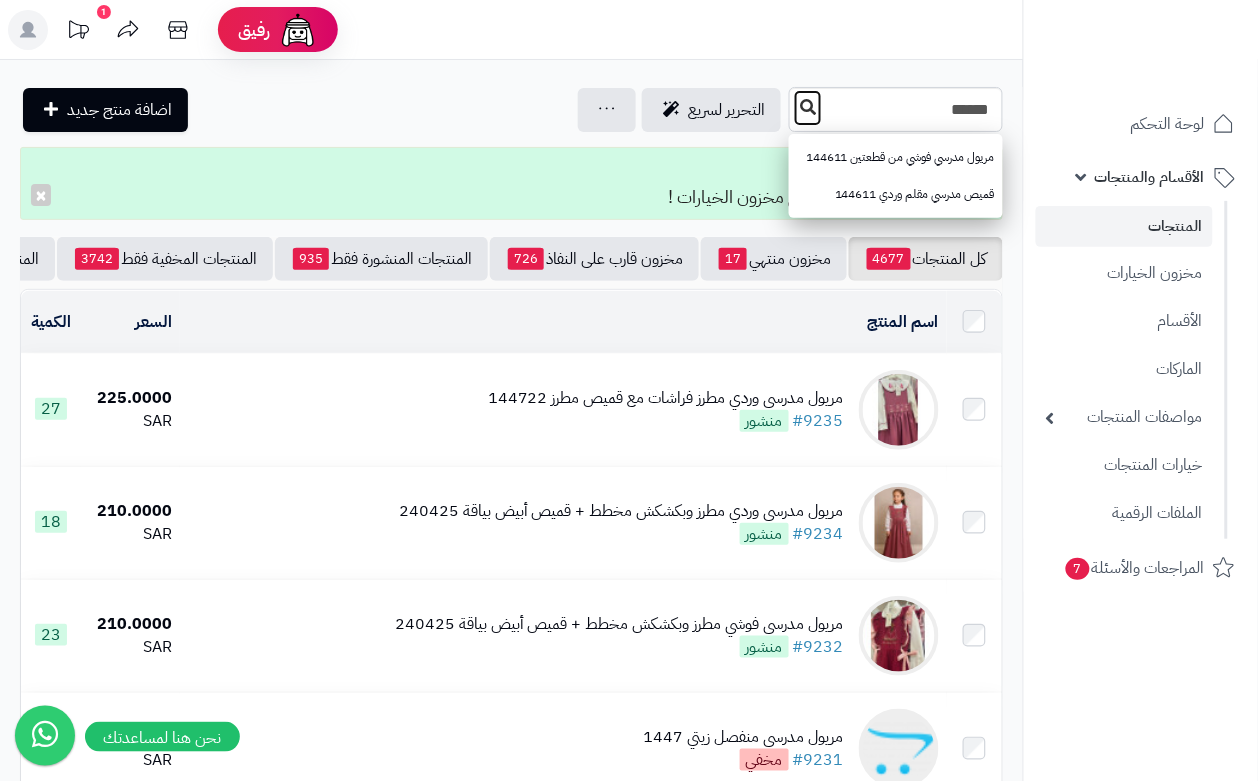click at bounding box center (808, 108) 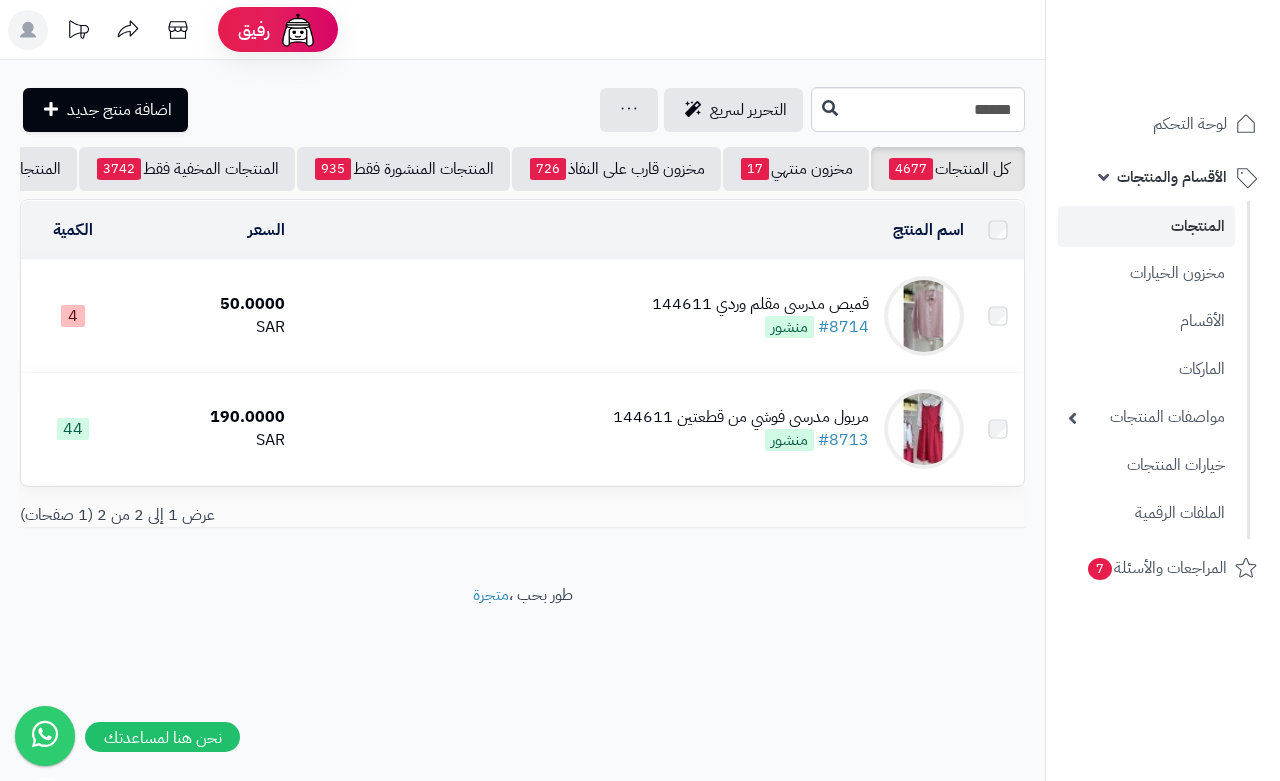 scroll, scrollTop: 0, scrollLeft: 0, axis: both 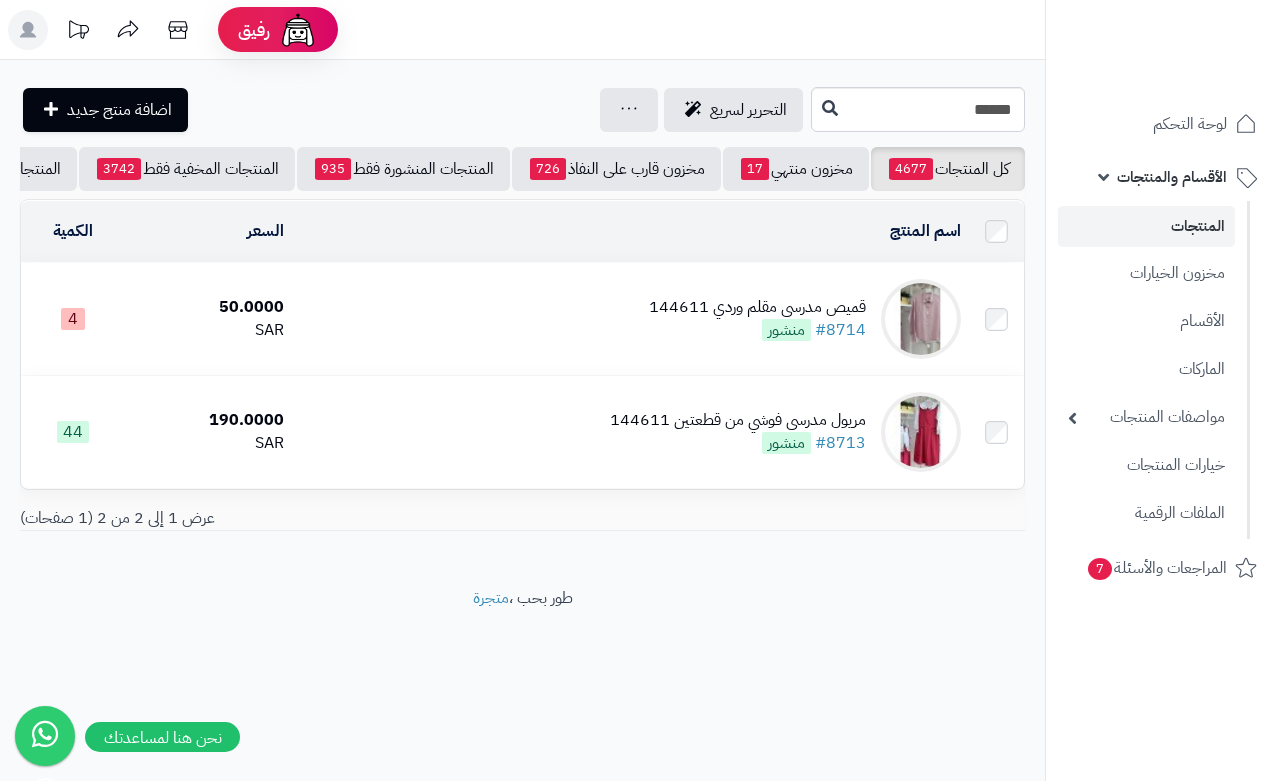click on "قميص مدرسي مقلم وردي 144611
#8714
منشور" at bounding box center (630, 319) 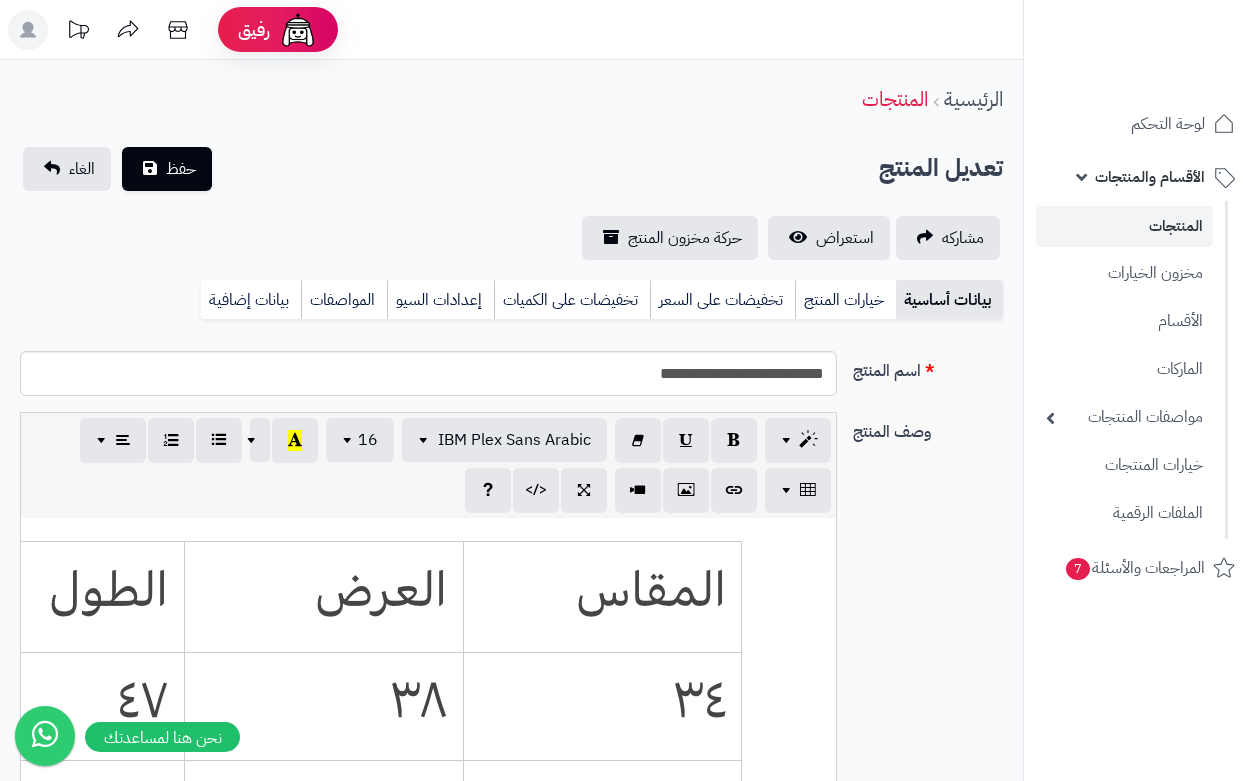 click on "خيارات المنتج" at bounding box center [845, 300] 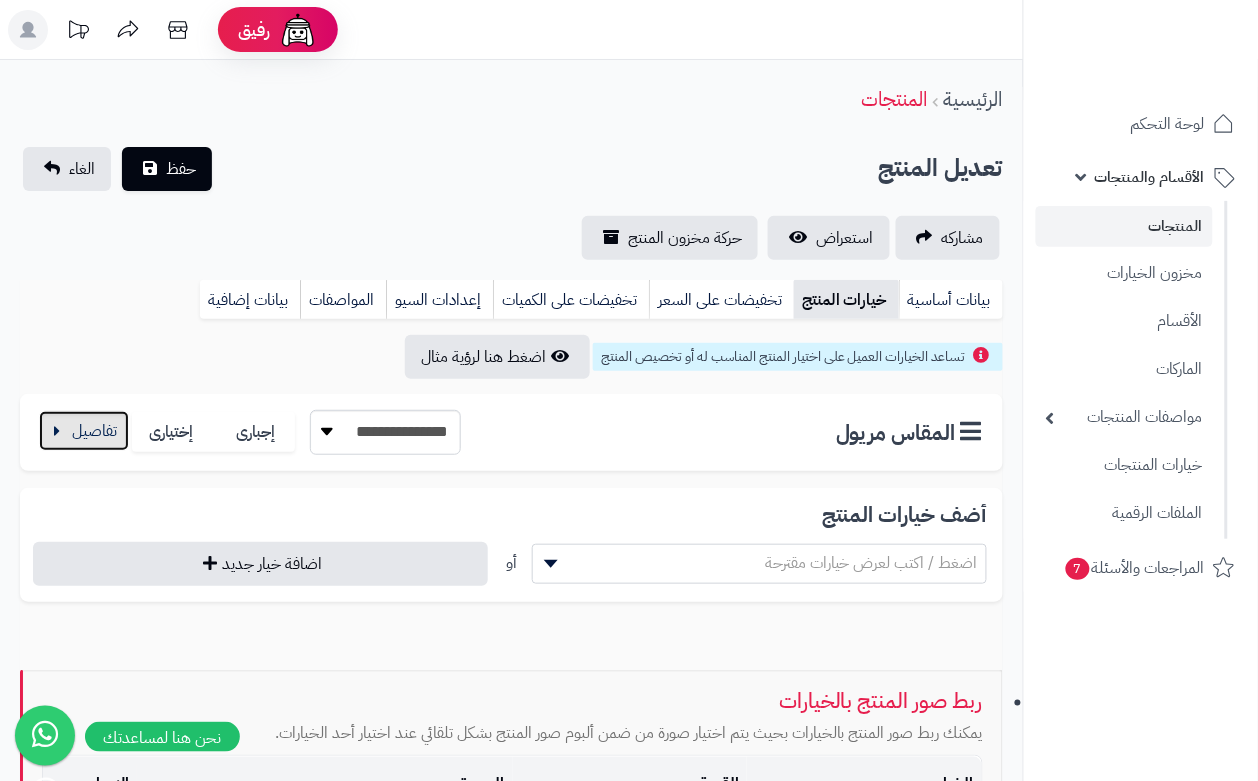 click at bounding box center (84, 431) 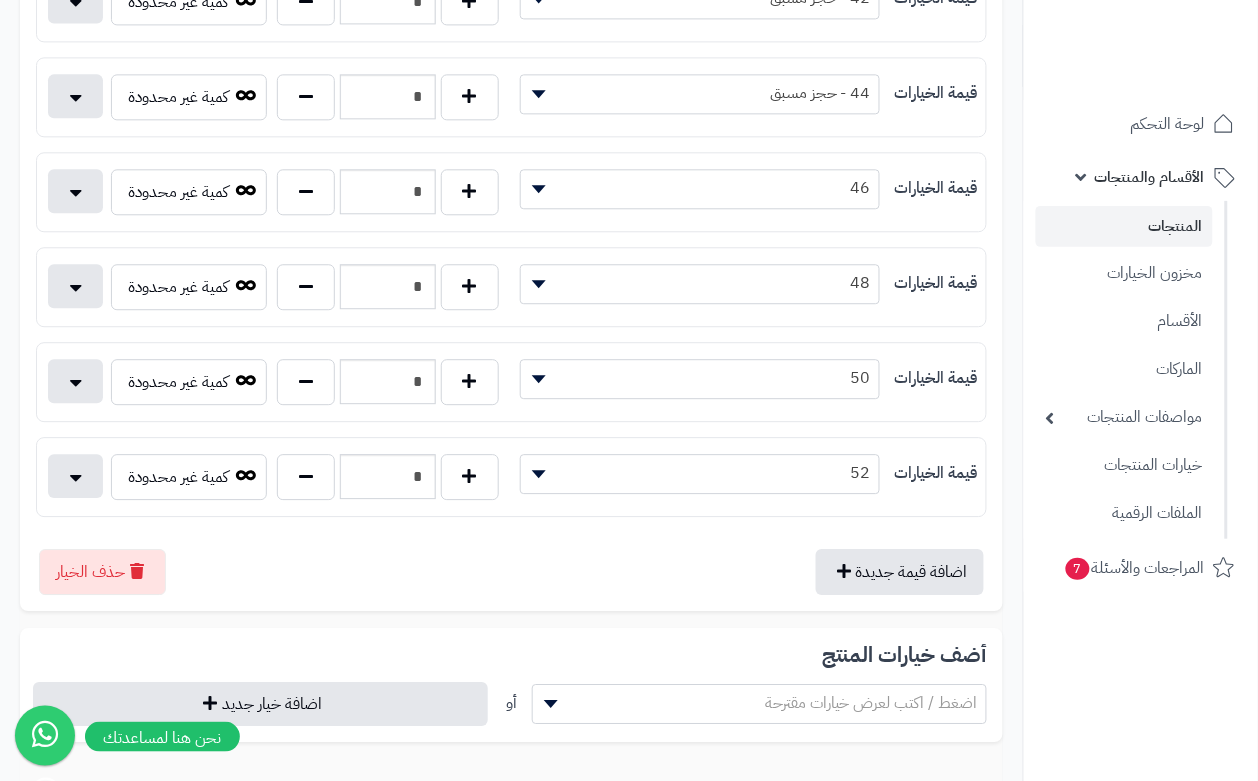 scroll, scrollTop: 1000, scrollLeft: 0, axis: vertical 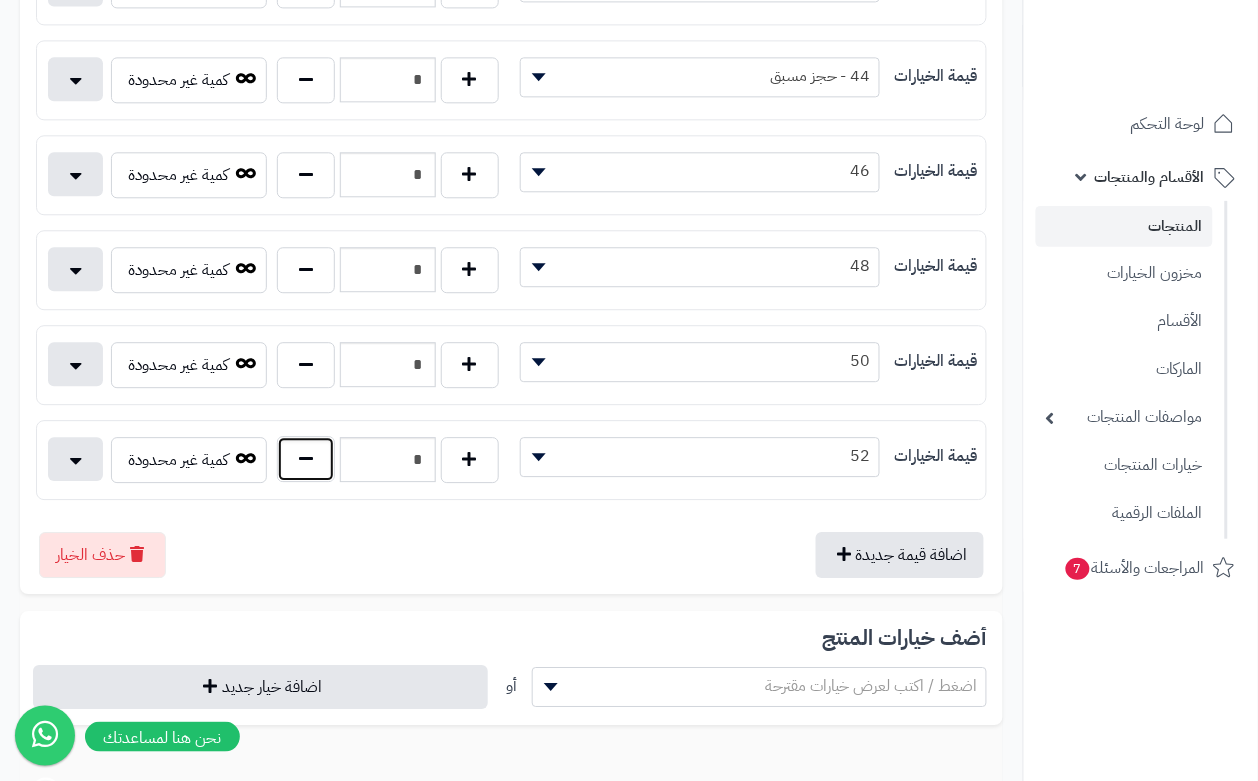 click at bounding box center [306, 459] 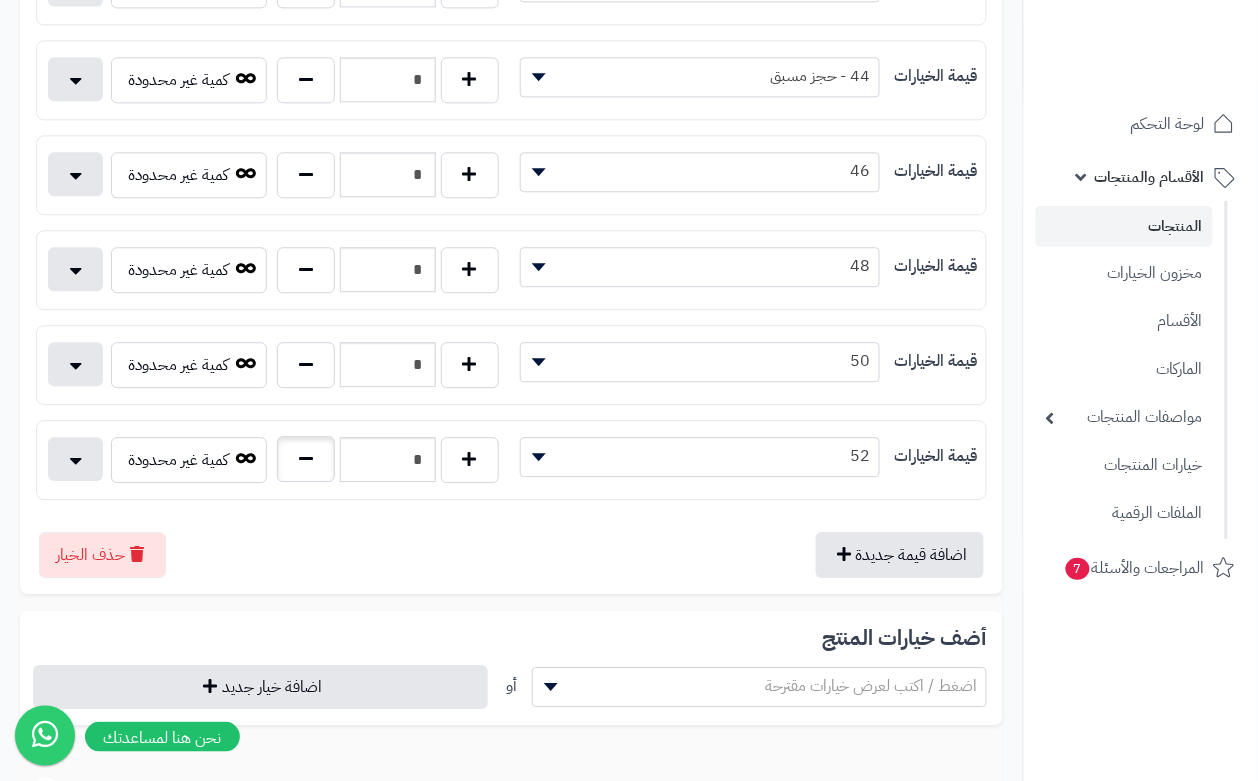 type on "*" 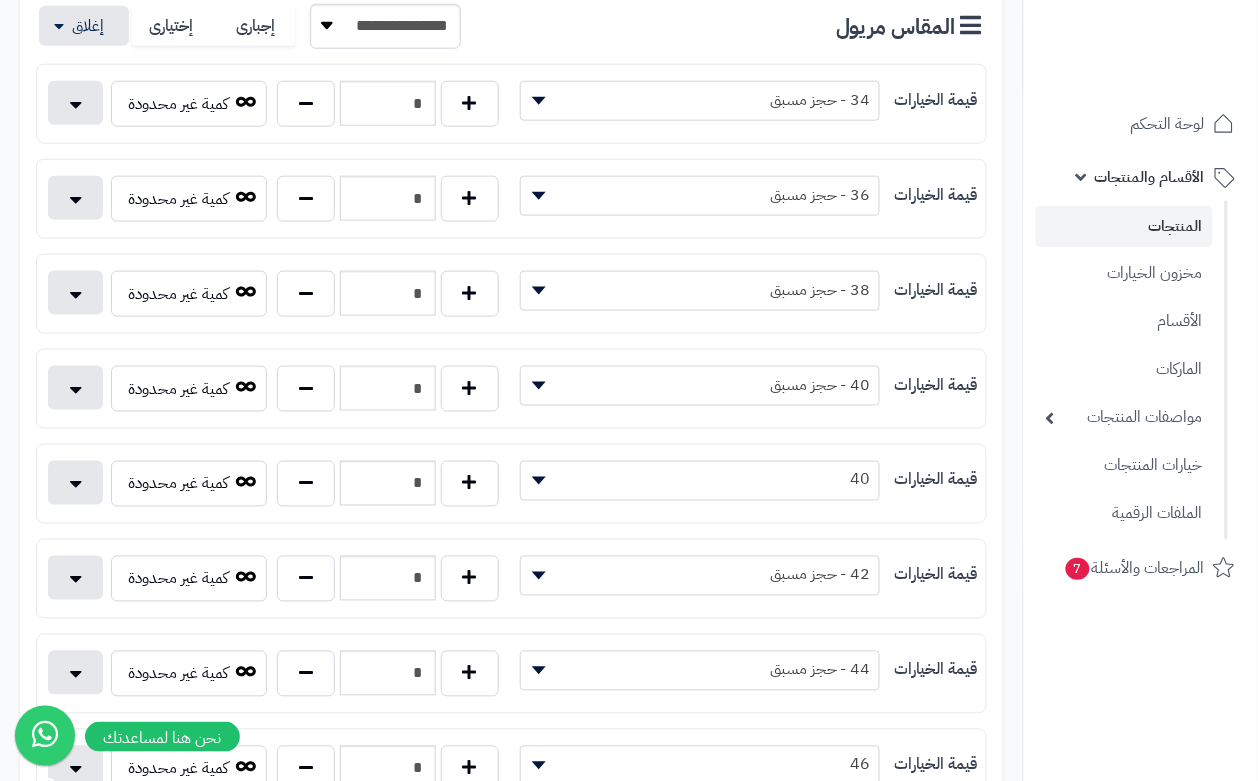scroll, scrollTop: 0, scrollLeft: 0, axis: both 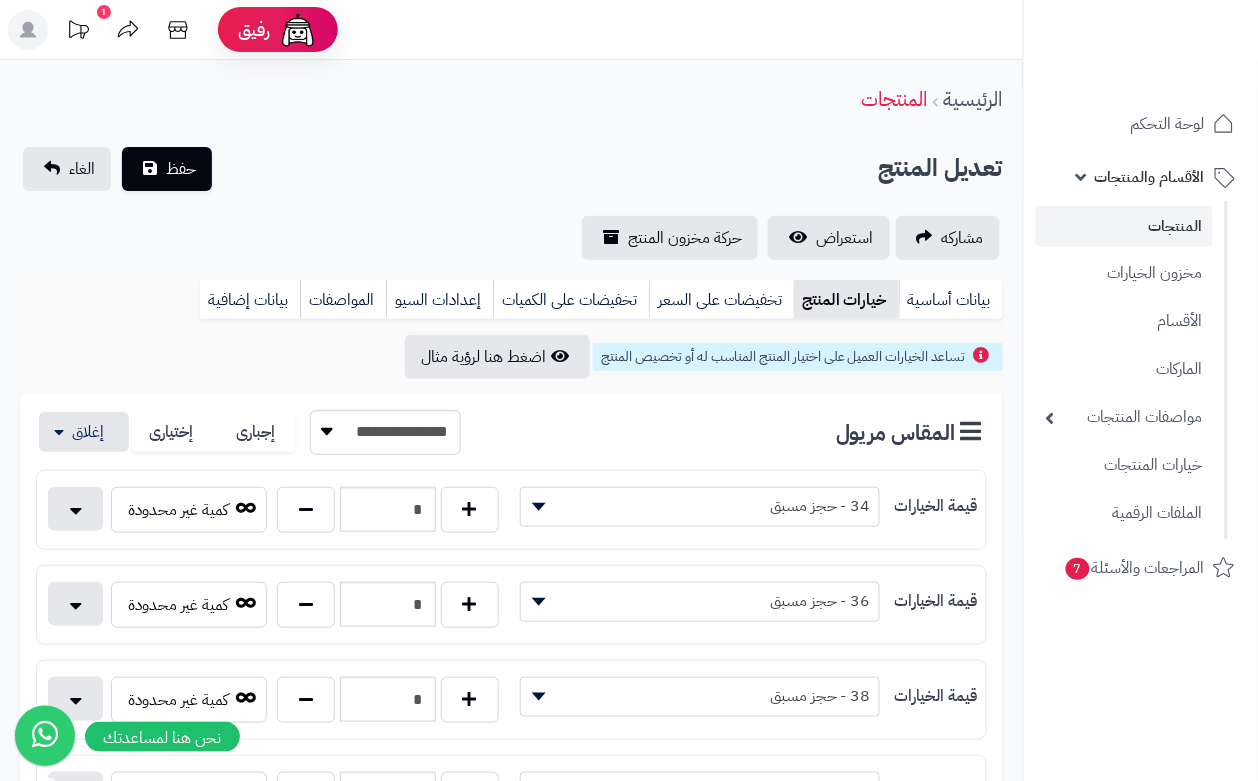 click on "**********" at bounding box center [511, 203] 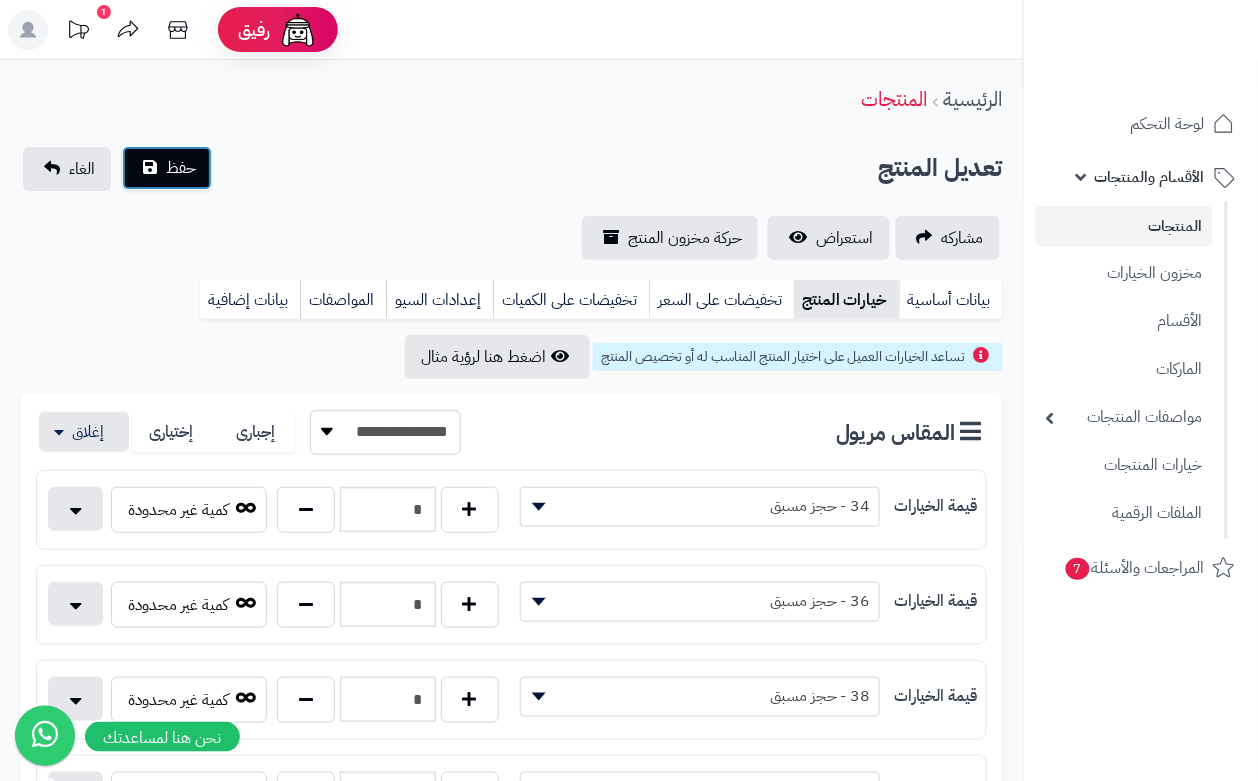 click on "حفظ" at bounding box center (167, 168) 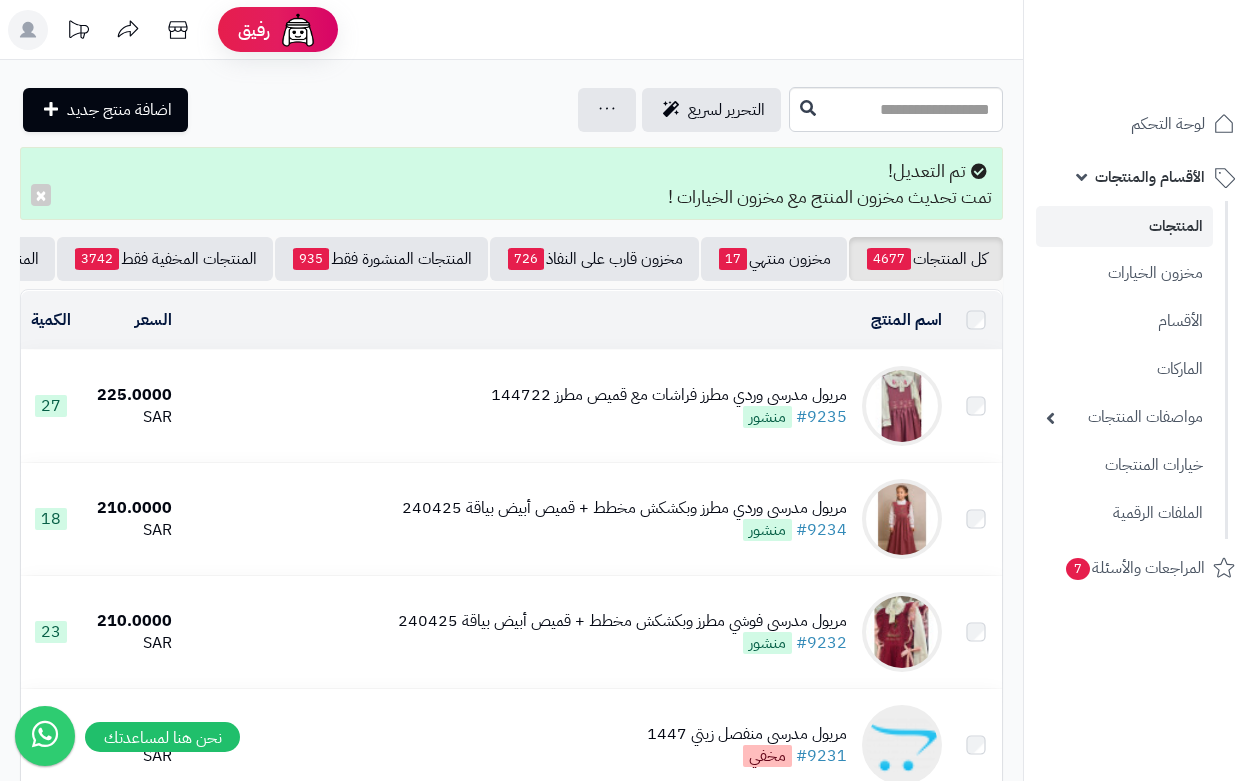 scroll, scrollTop: 0, scrollLeft: 0, axis: both 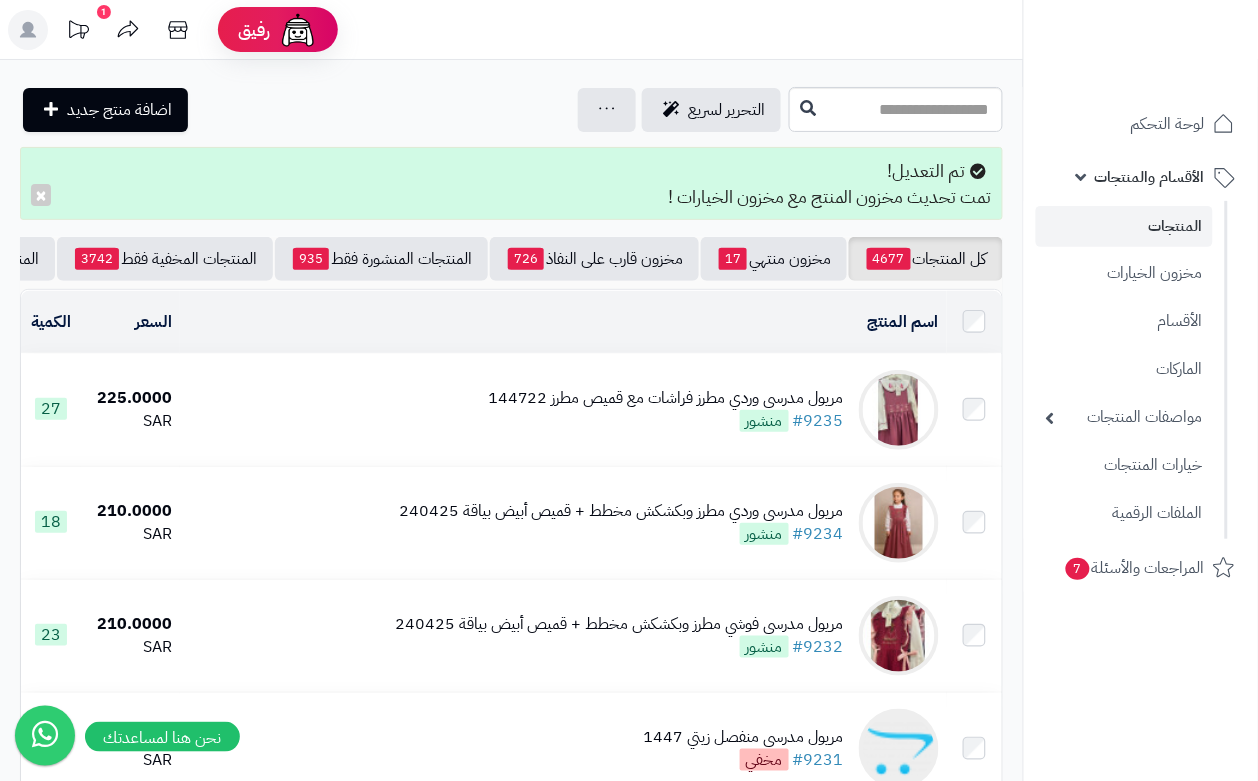 click on "مريول مدرسي  وردي مطرز فراشات مع قميص مطرز  144722
#9235
منشور" at bounding box center [563, 410] 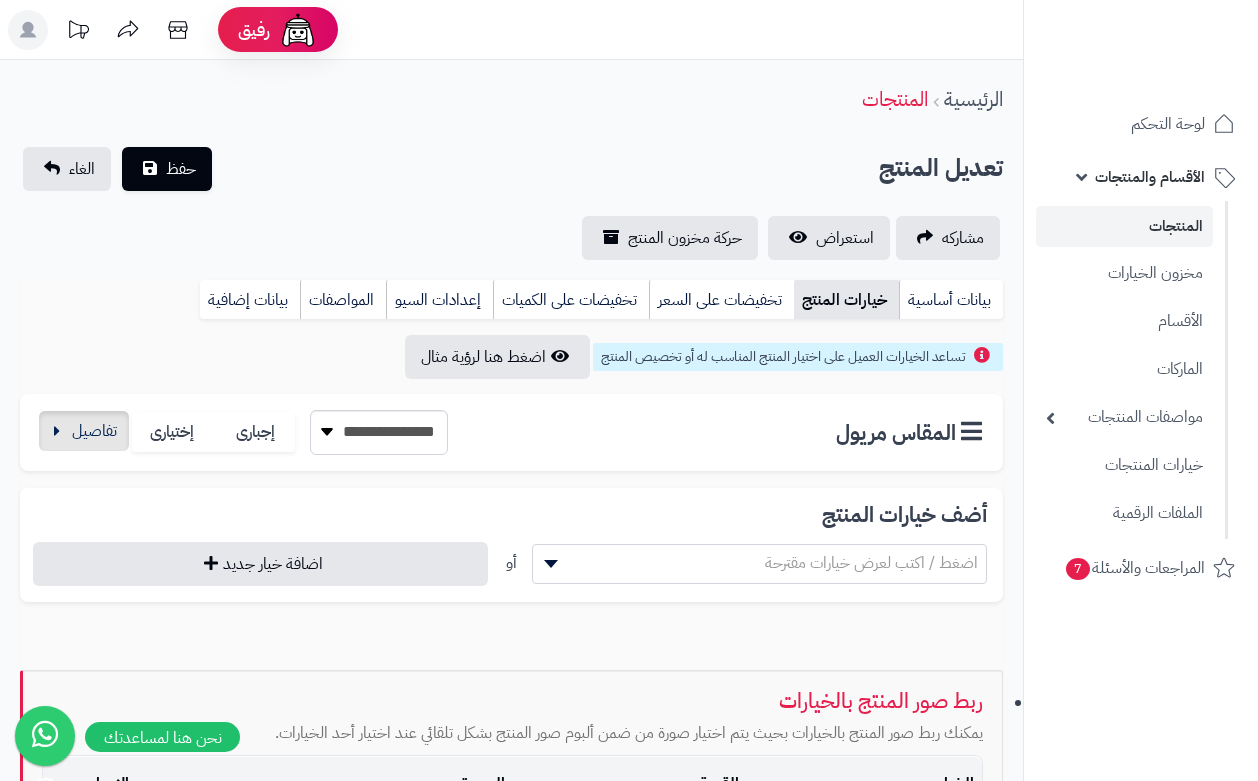 scroll, scrollTop: 0, scrollLeft: 0, axis: both 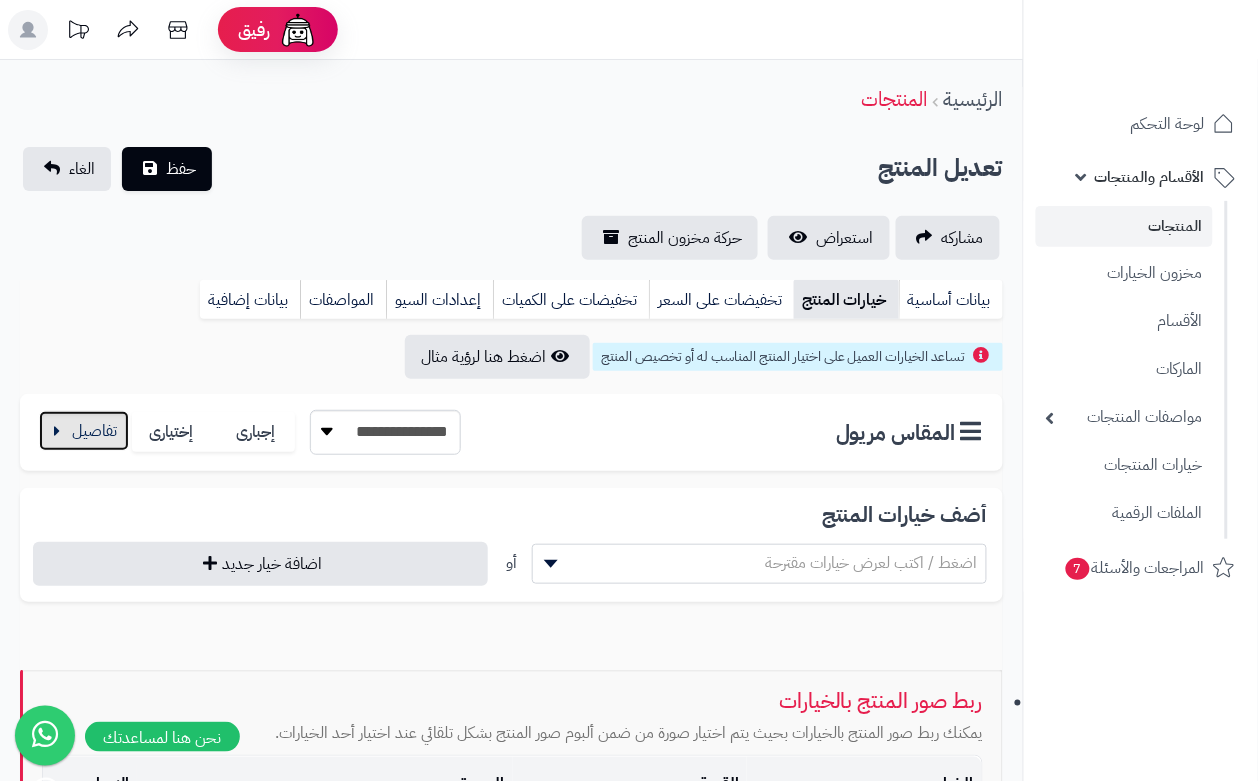 click at bounding box center [84, 431] 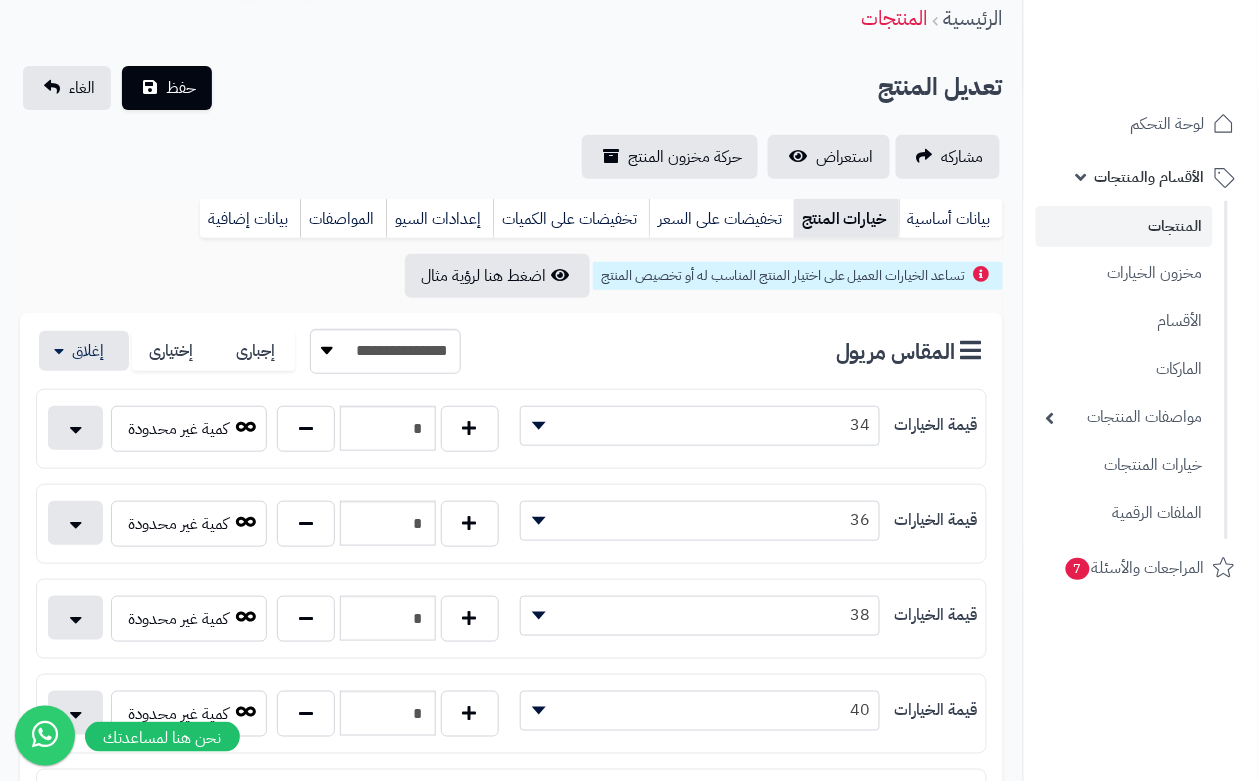 scroll, scrollTop: 125, scrollLeft: 0, axis: vertical 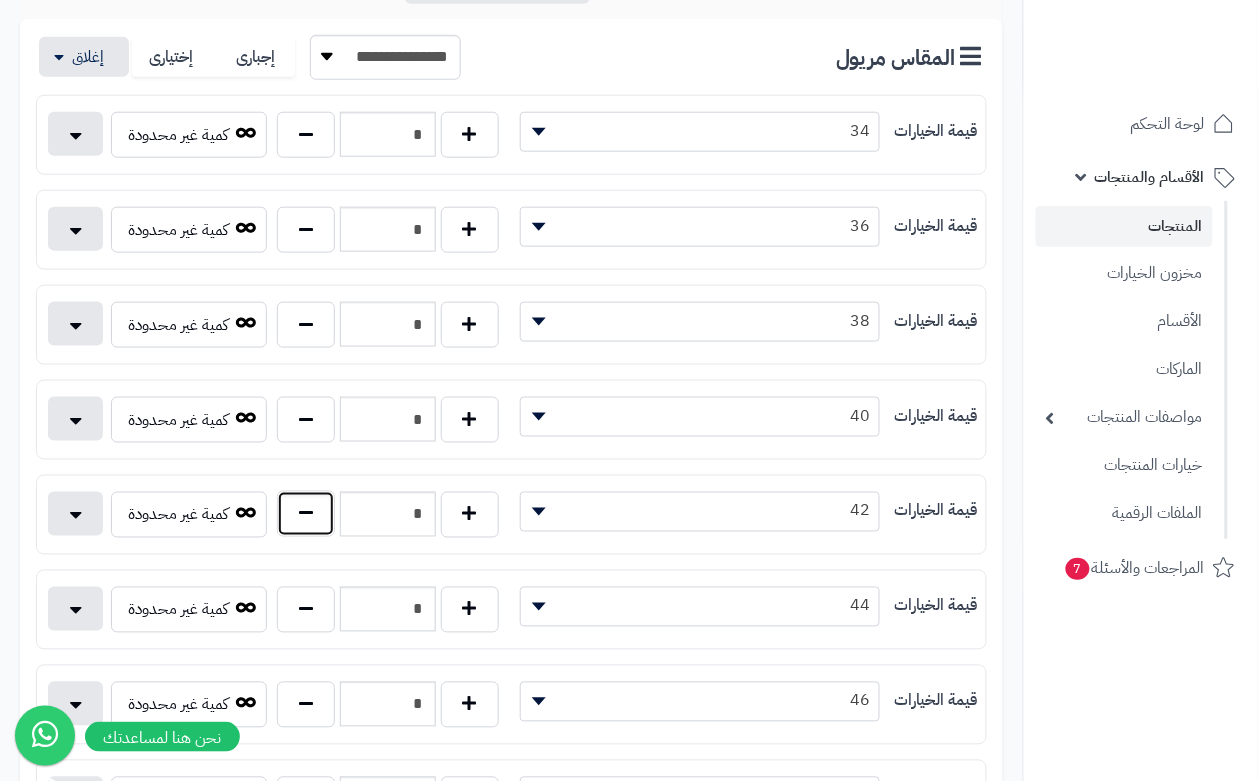 click at bounding box center [306, 514] 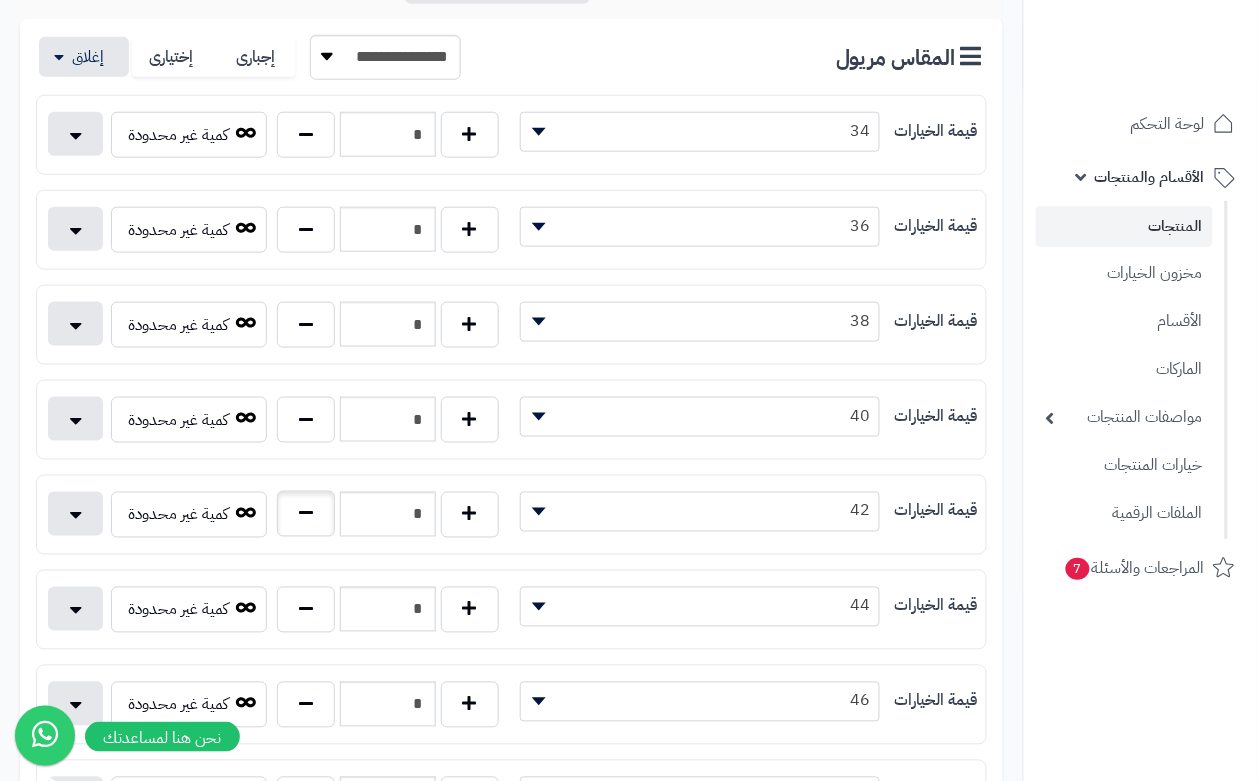 type on "*" 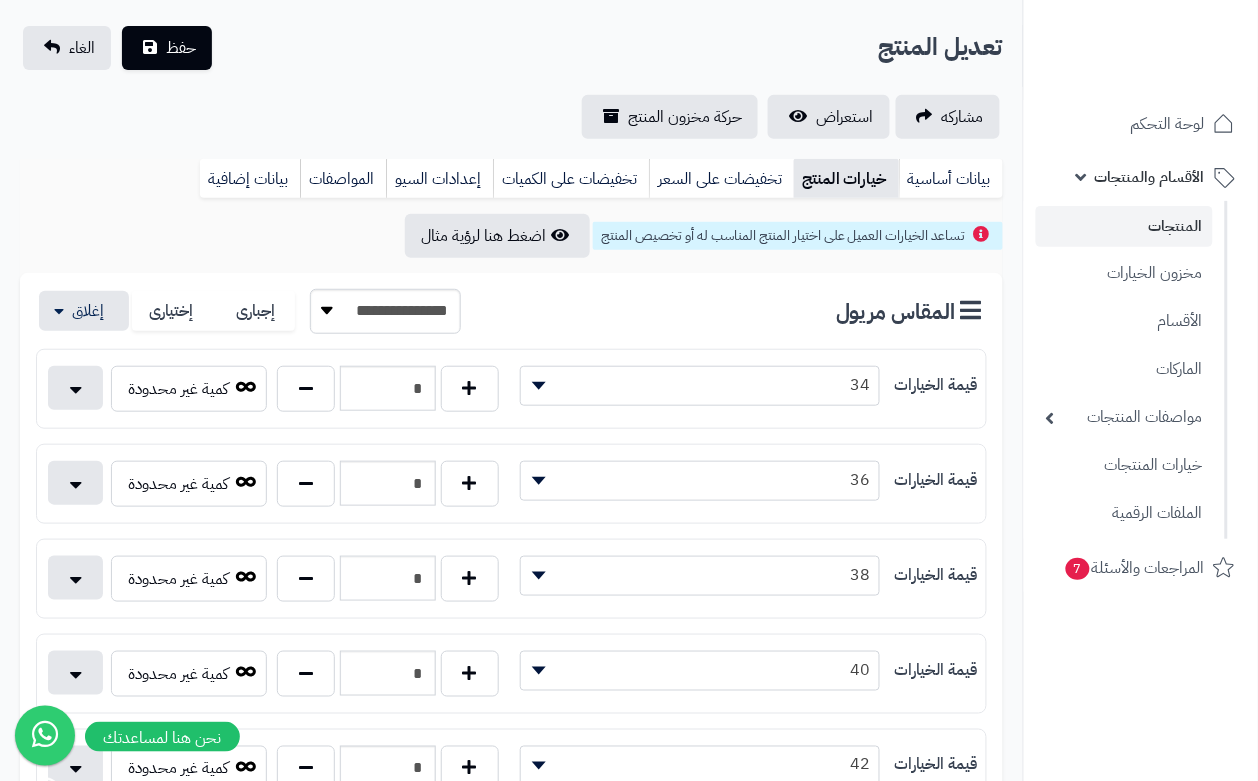 scroll, scrollTop: 0, scrollLeft: 0, axis: both 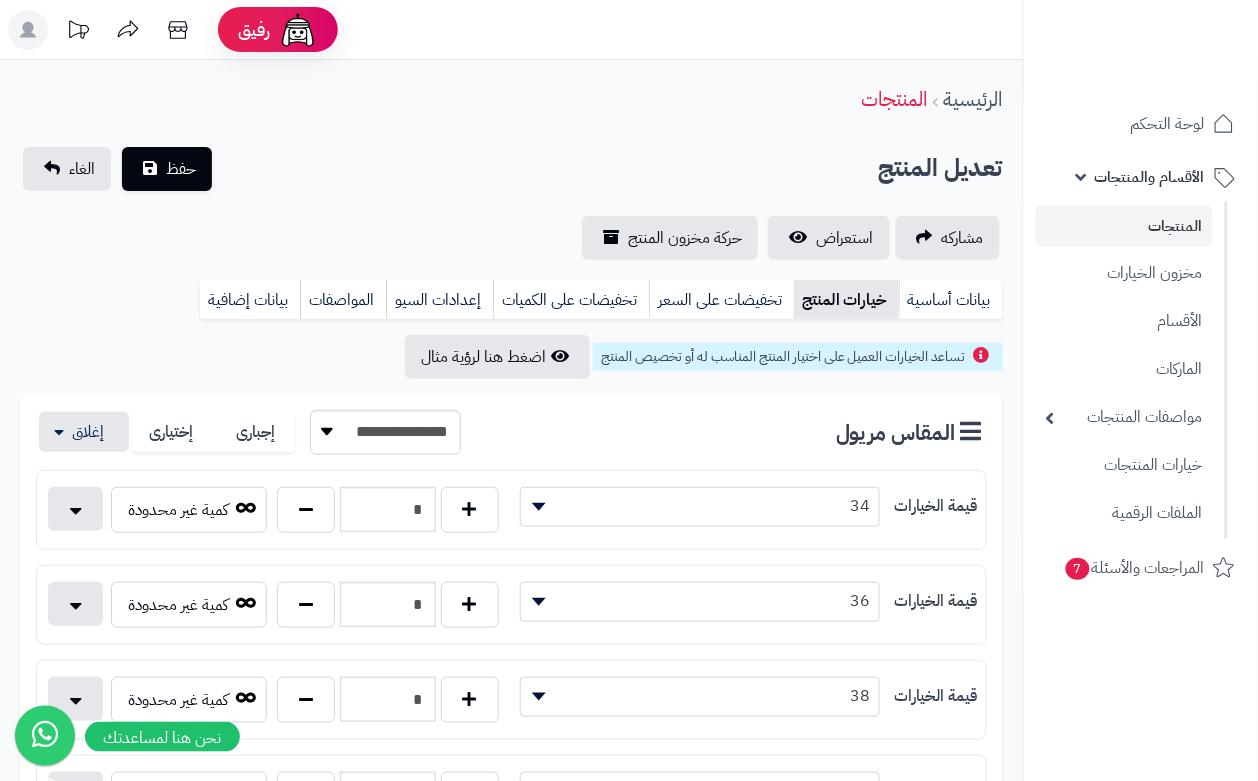 drag, startPoint x: 280, startPoint y: 195, endPoint x: 250, endPoint y: 187, distance: 31.04835 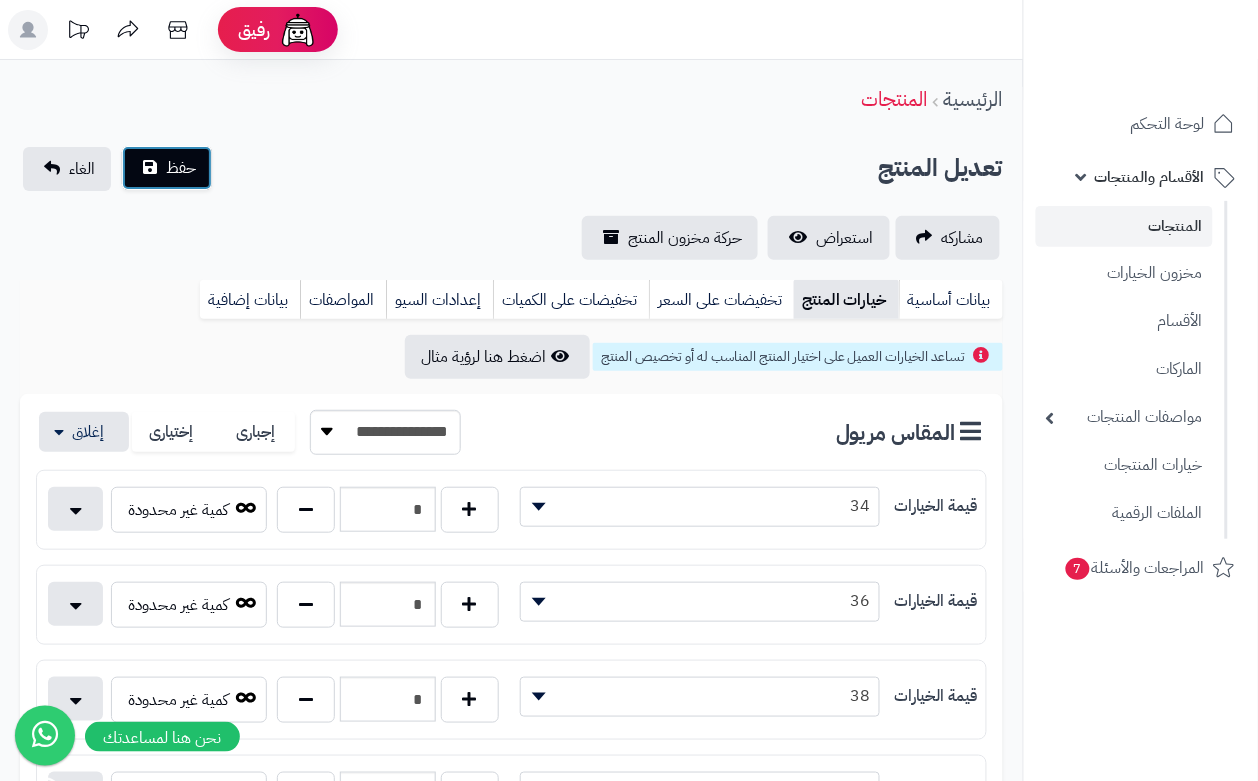 click on "حفظ" at bounding box center [167, 168] 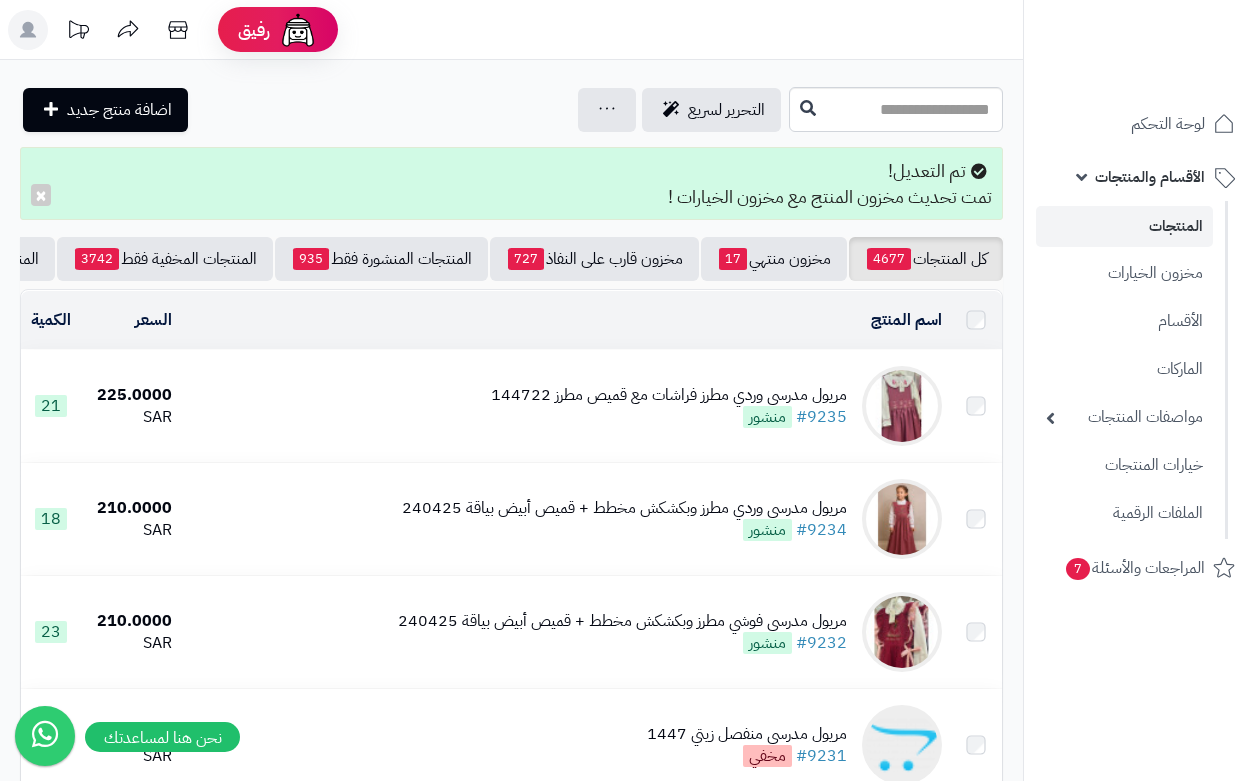 scroll, scrollTop: 0, scrollLeft: 0, axis: both 